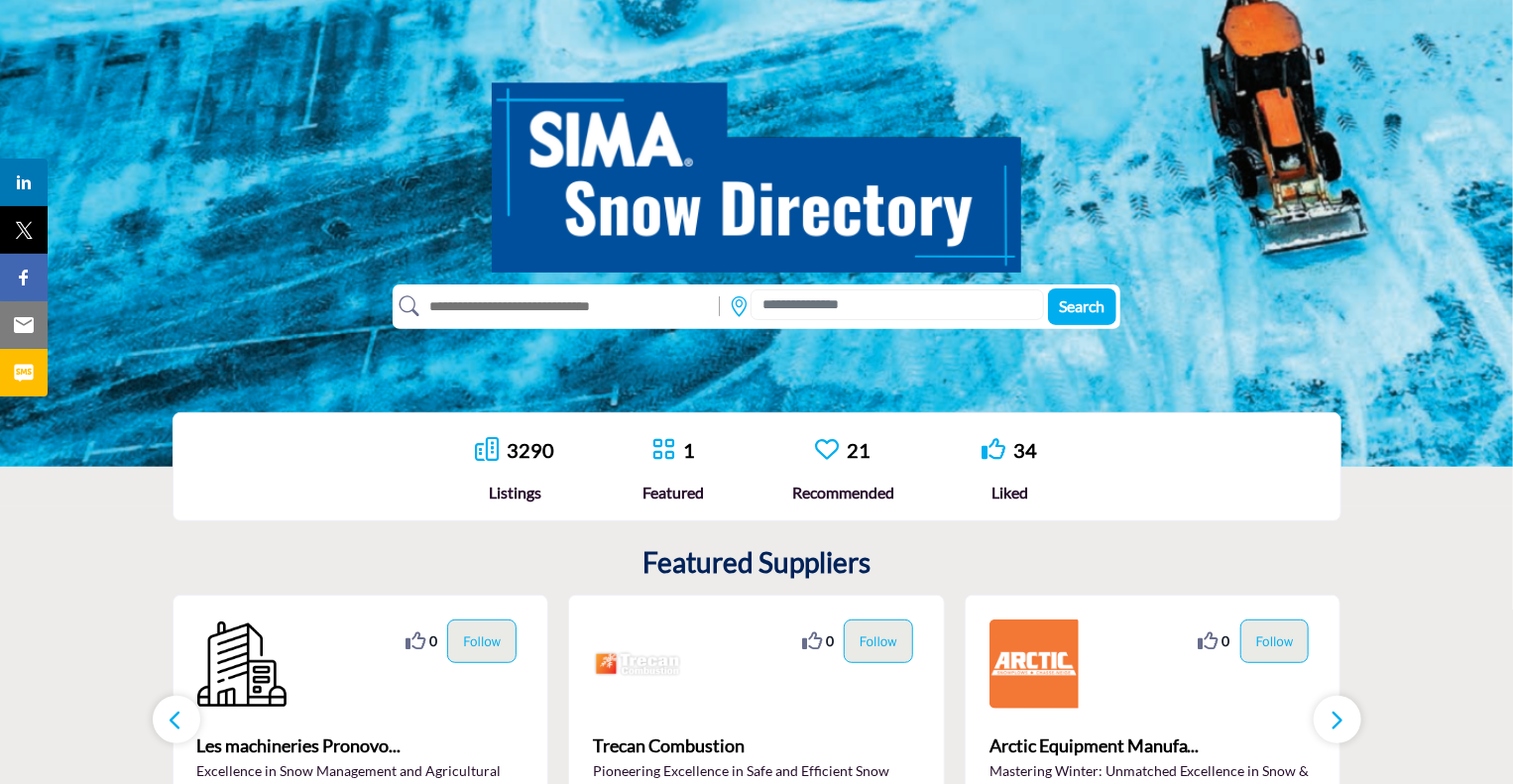 scroll, scrollTop: 151, scrollLeft: 0, axis: vertical 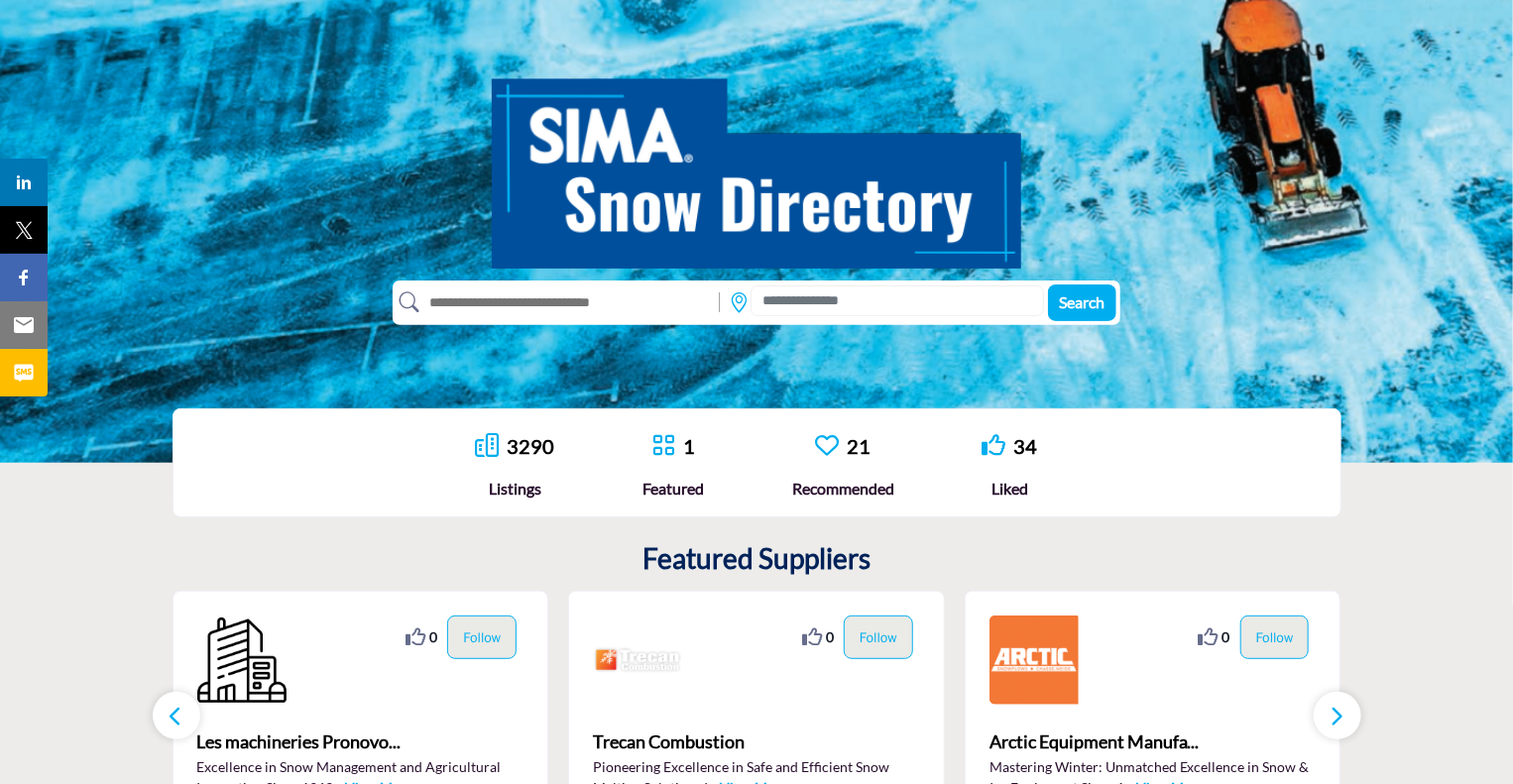 click at bounding box center [897, 300] 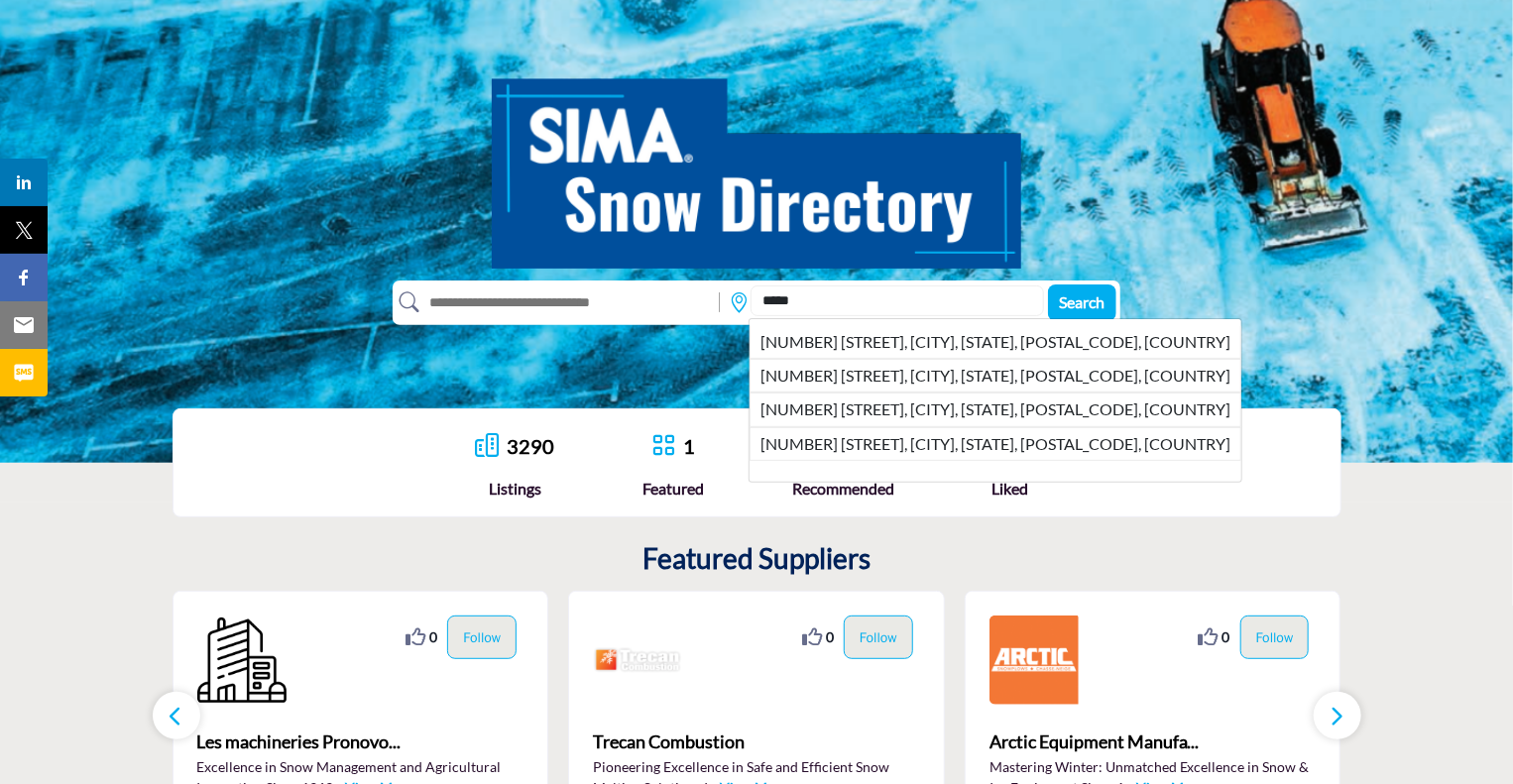 type on "*****" 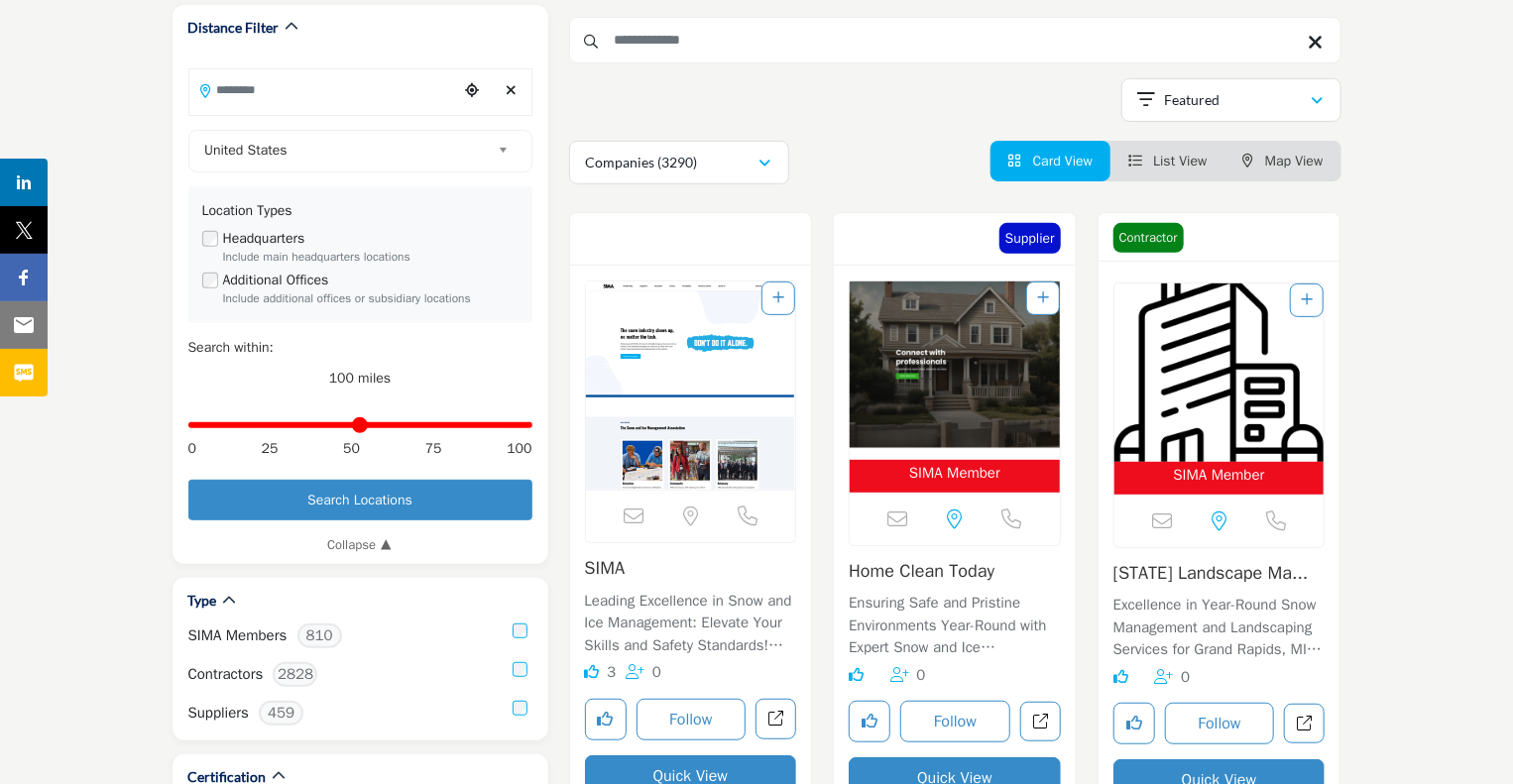 scroll, scrollTop: 268, scrollLeft: 0, axis: vertical 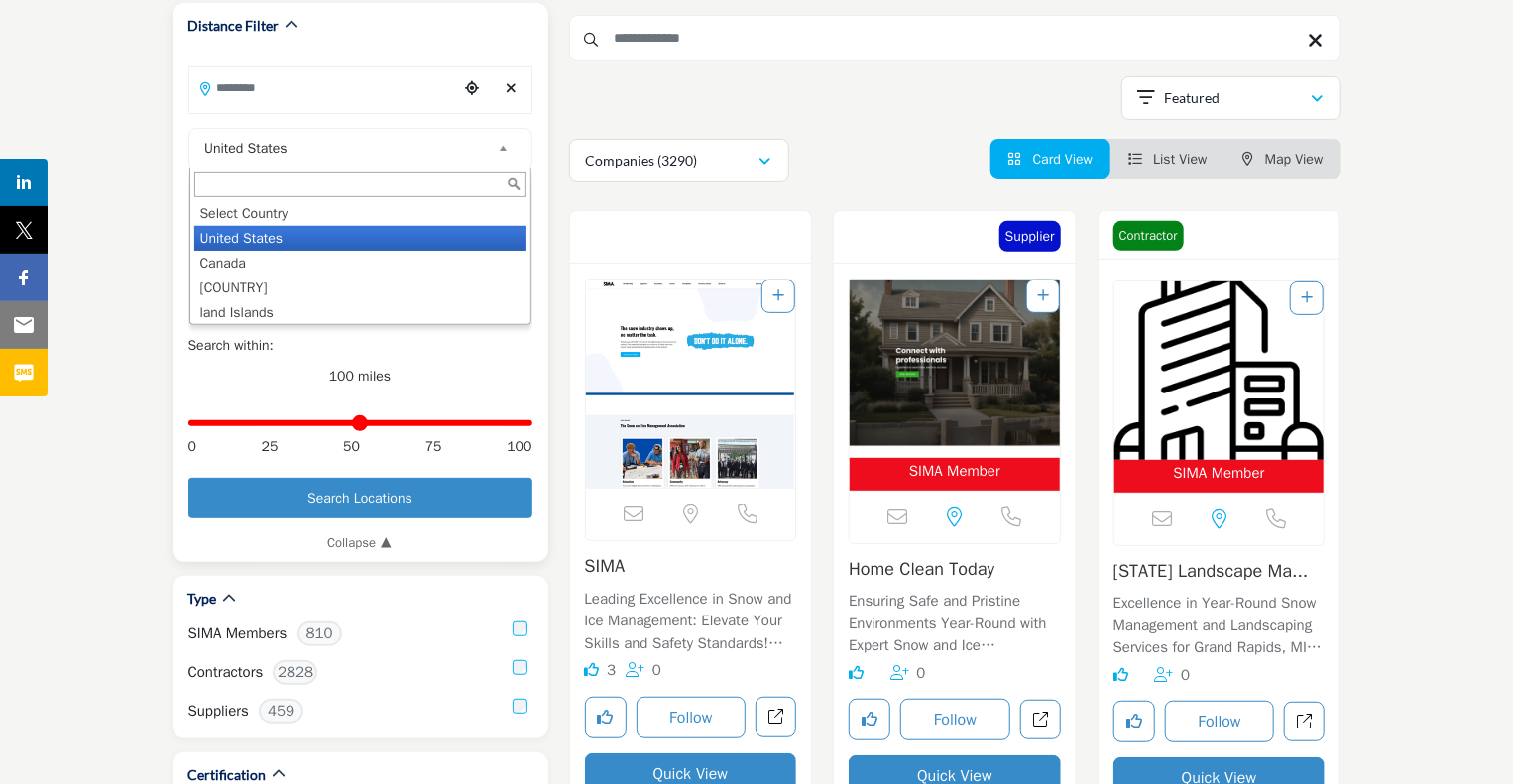 click at bounding box center (507, 149) 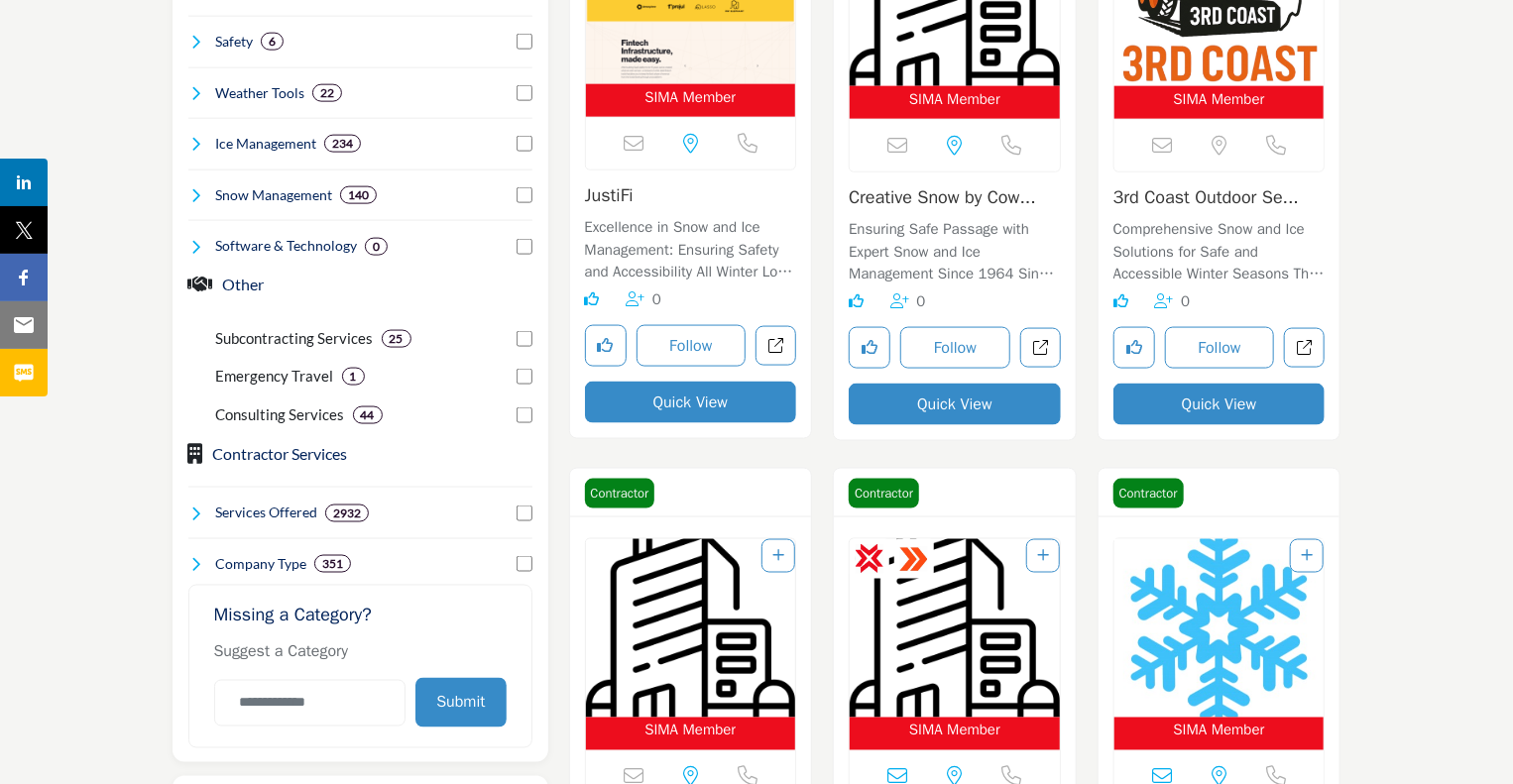 scroll, scrollTop: 1275, scrollLeft: 0, axis: vertical 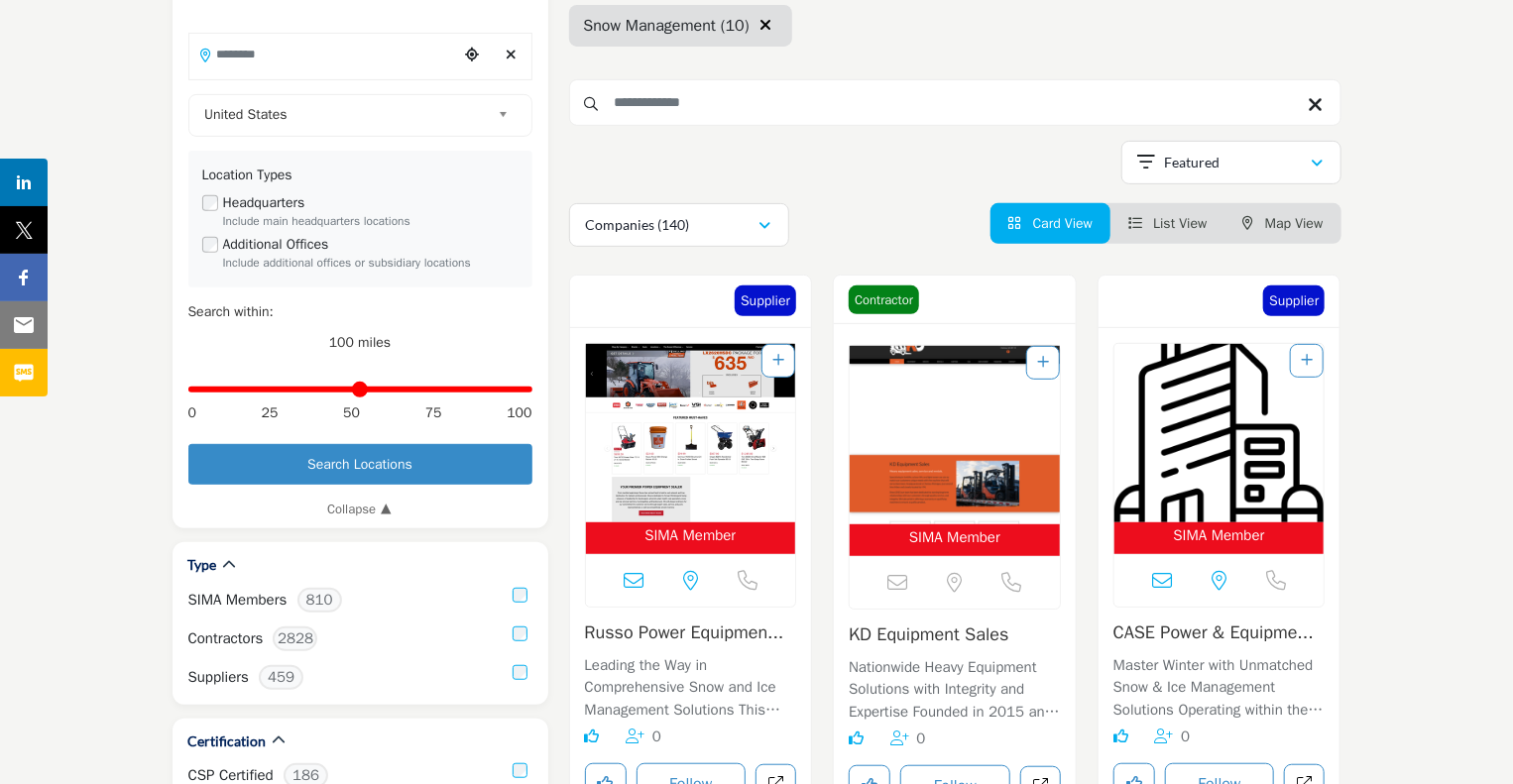 click on "Map View" at bounding box center [1294, 223] 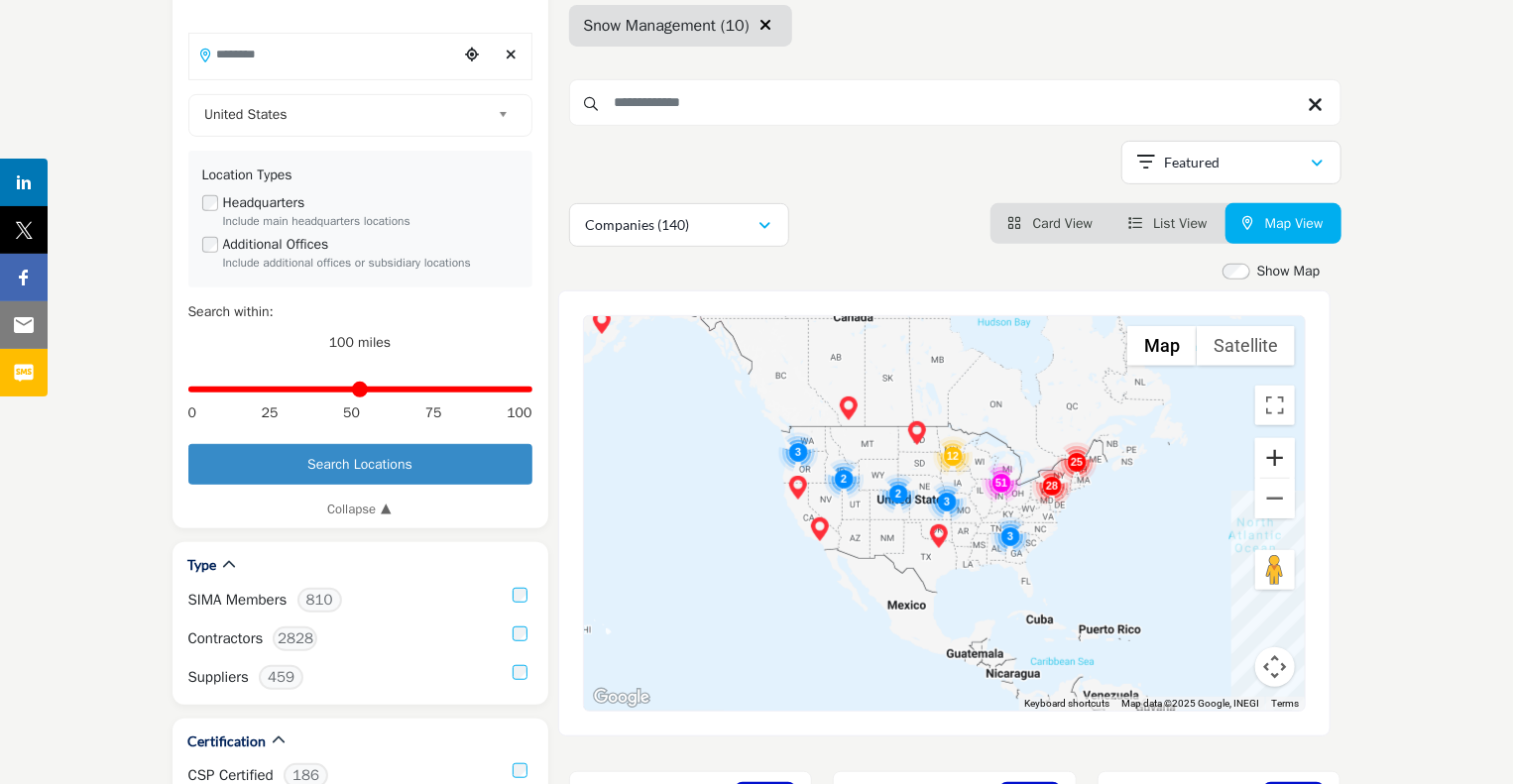 click at bounding box center (1275, 458) 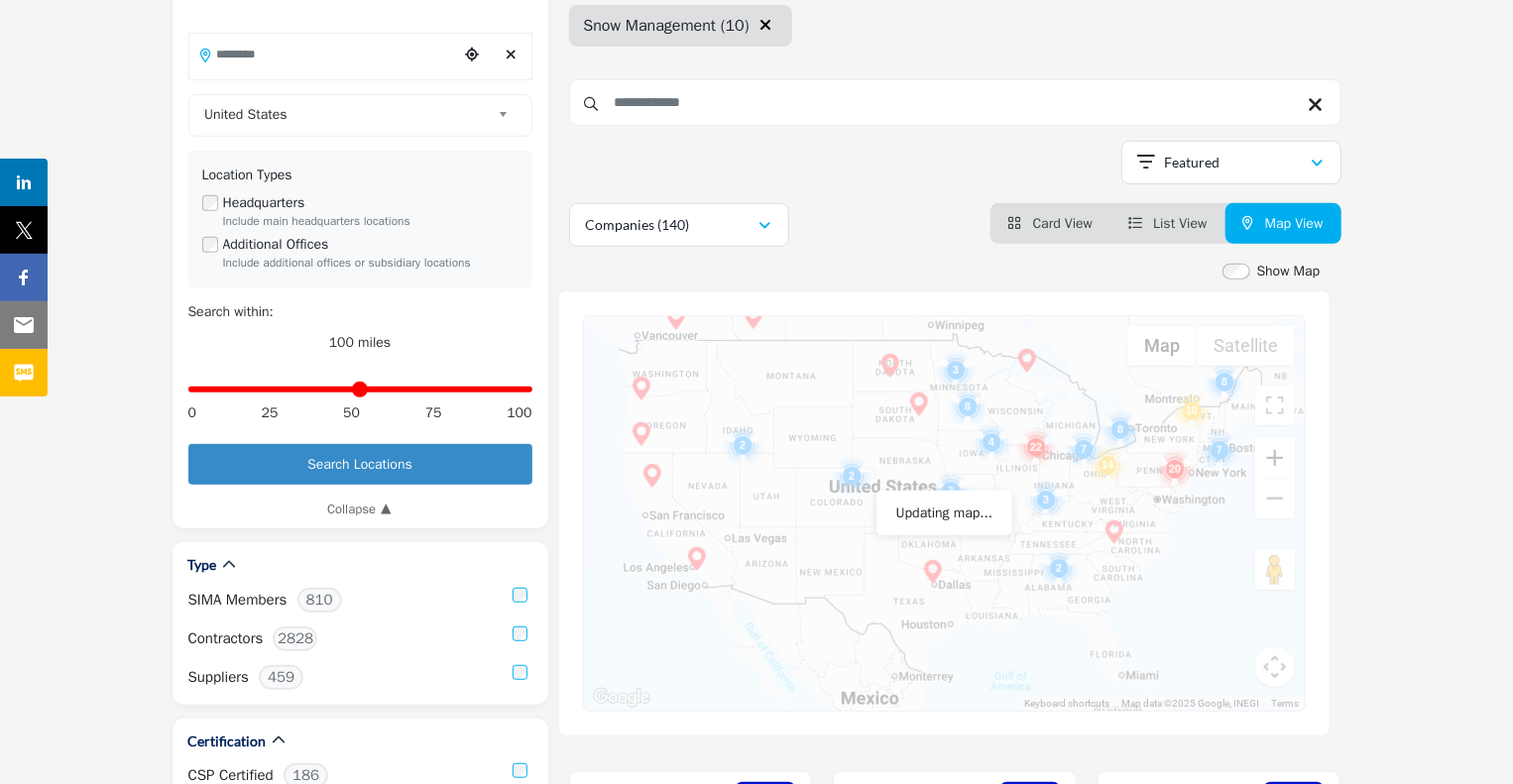 click on "sima.org
Browse
Invite
Pricing
Contact Us" at bounding box center [756, 2721] 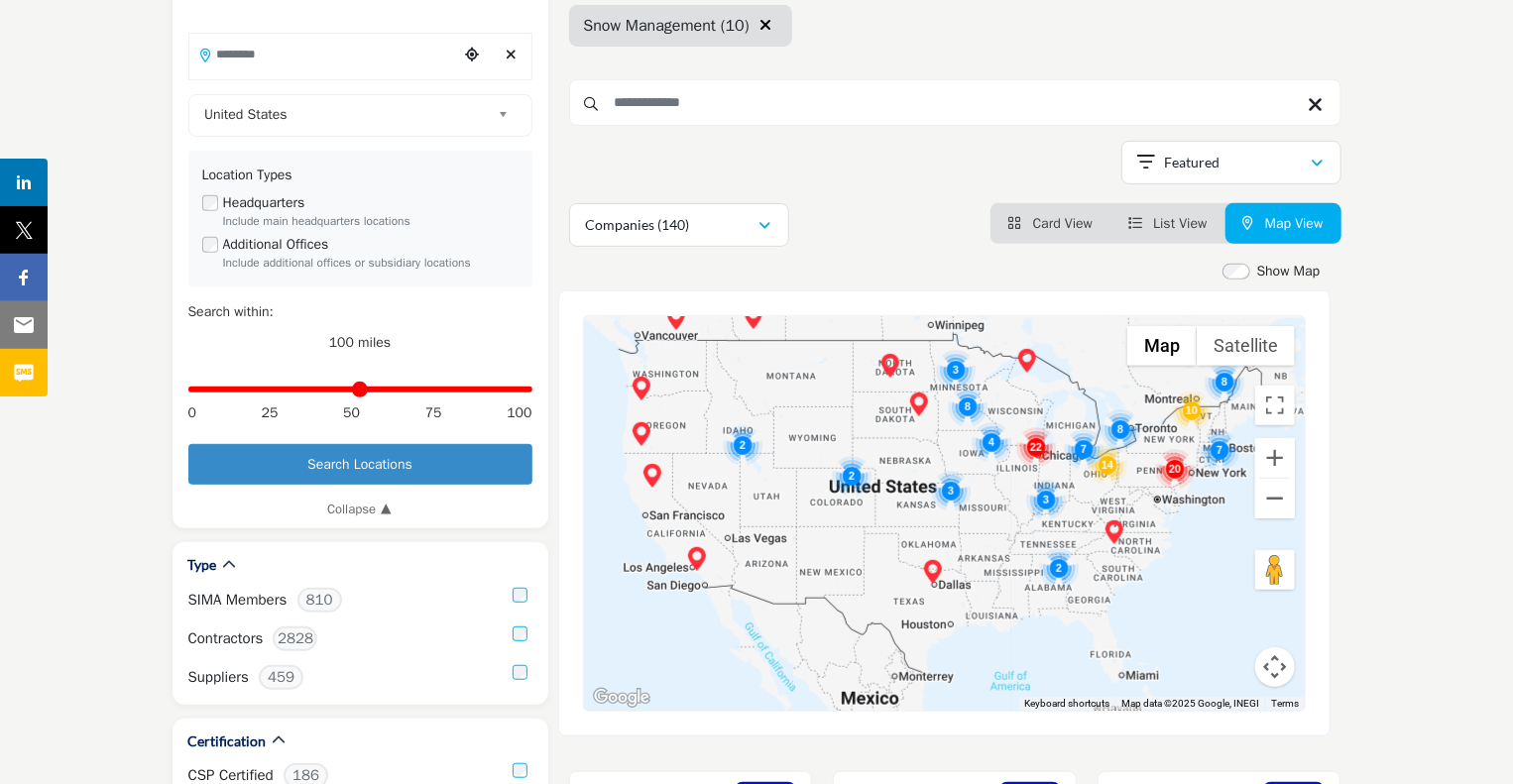 drag, startPoint x: 1176, startPoint y: 503, endPoint x: 813, endPoint y: 525, distance: 363.66606 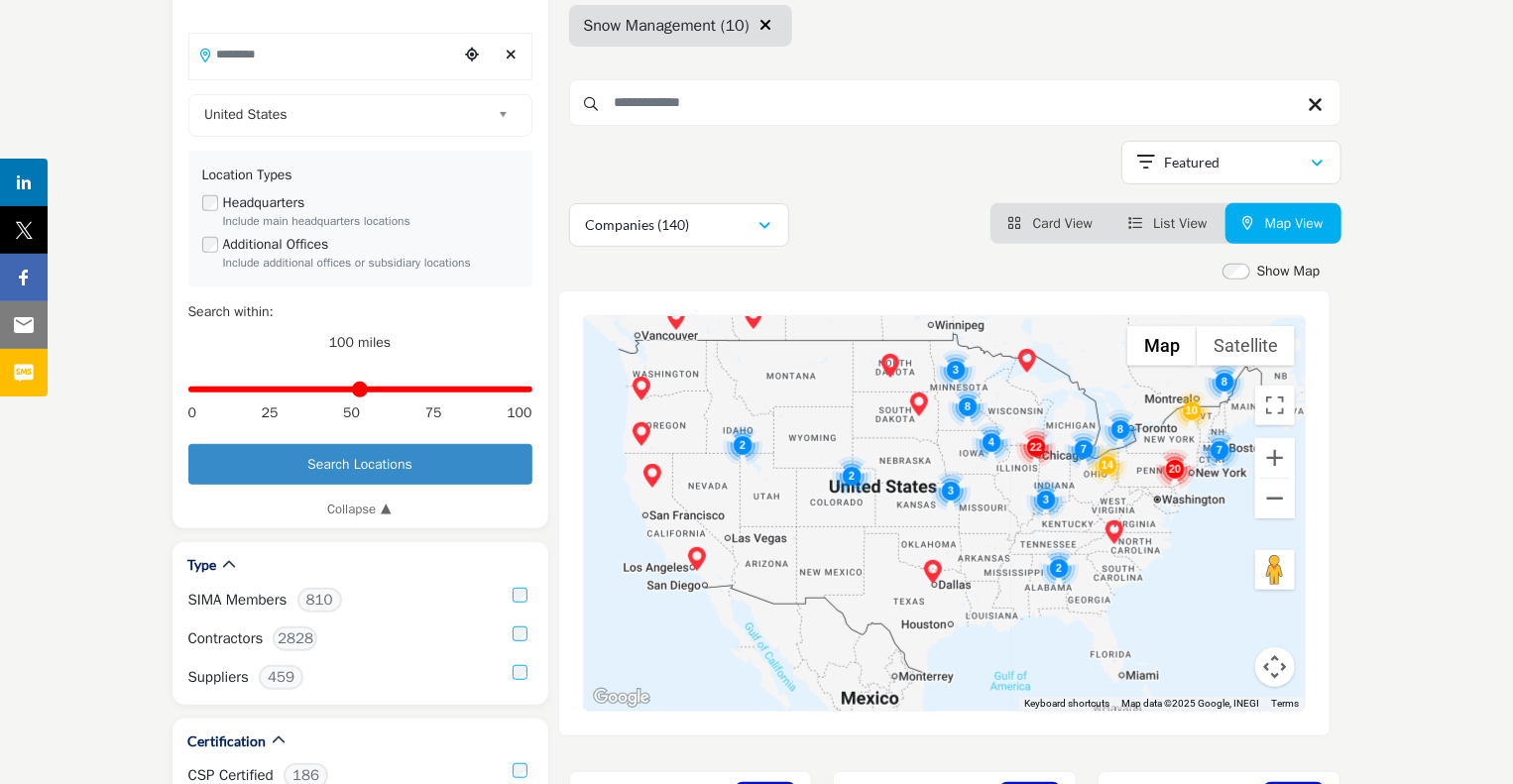 click on "sima.org
Browse
Invite
Pricing
Contact Us" at bounding box center (756, 2721) 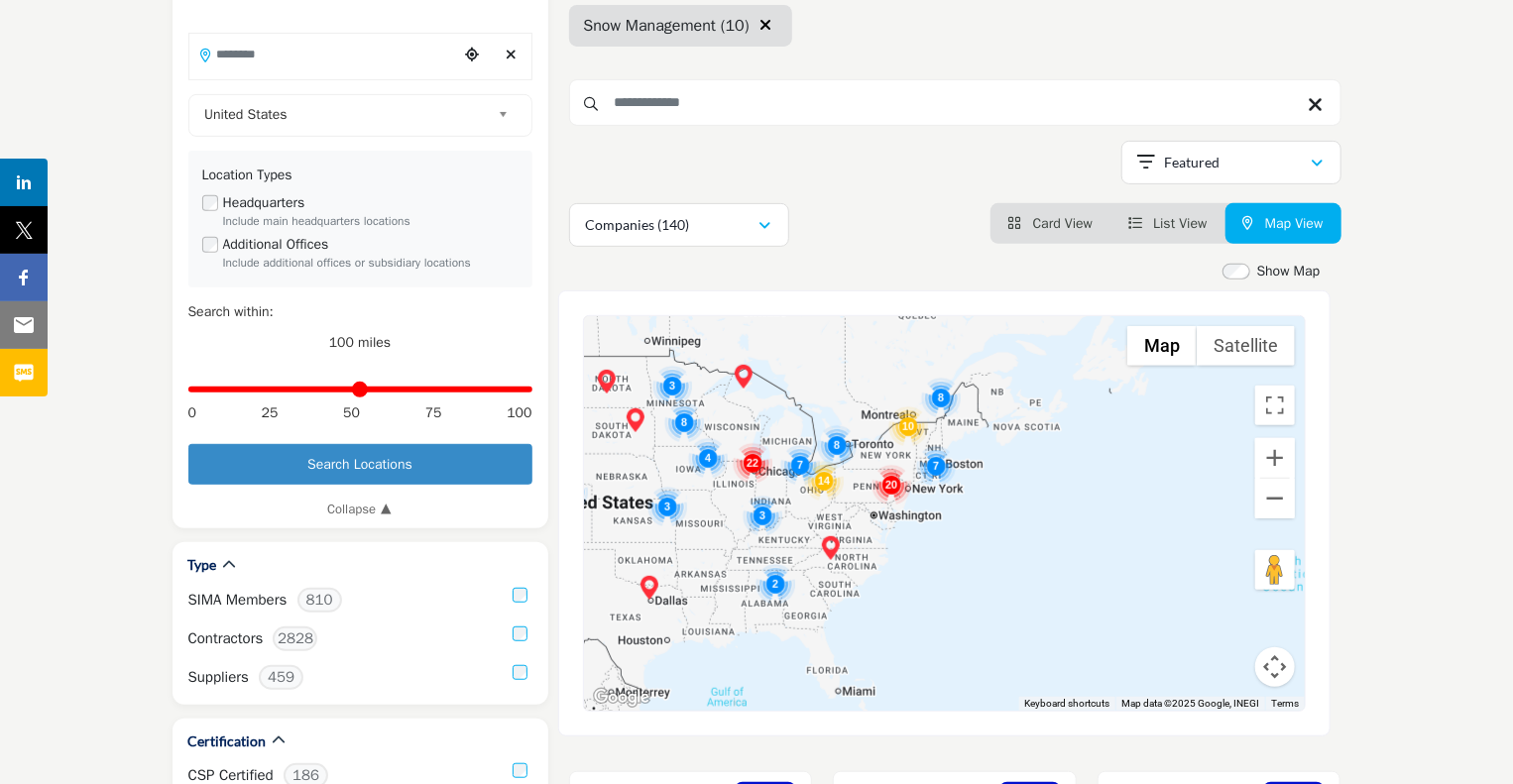 drag, startPoint x: 1050, startPoint y: 544, endPoint x: 762, endPoint y: 559, distance: 288.39036 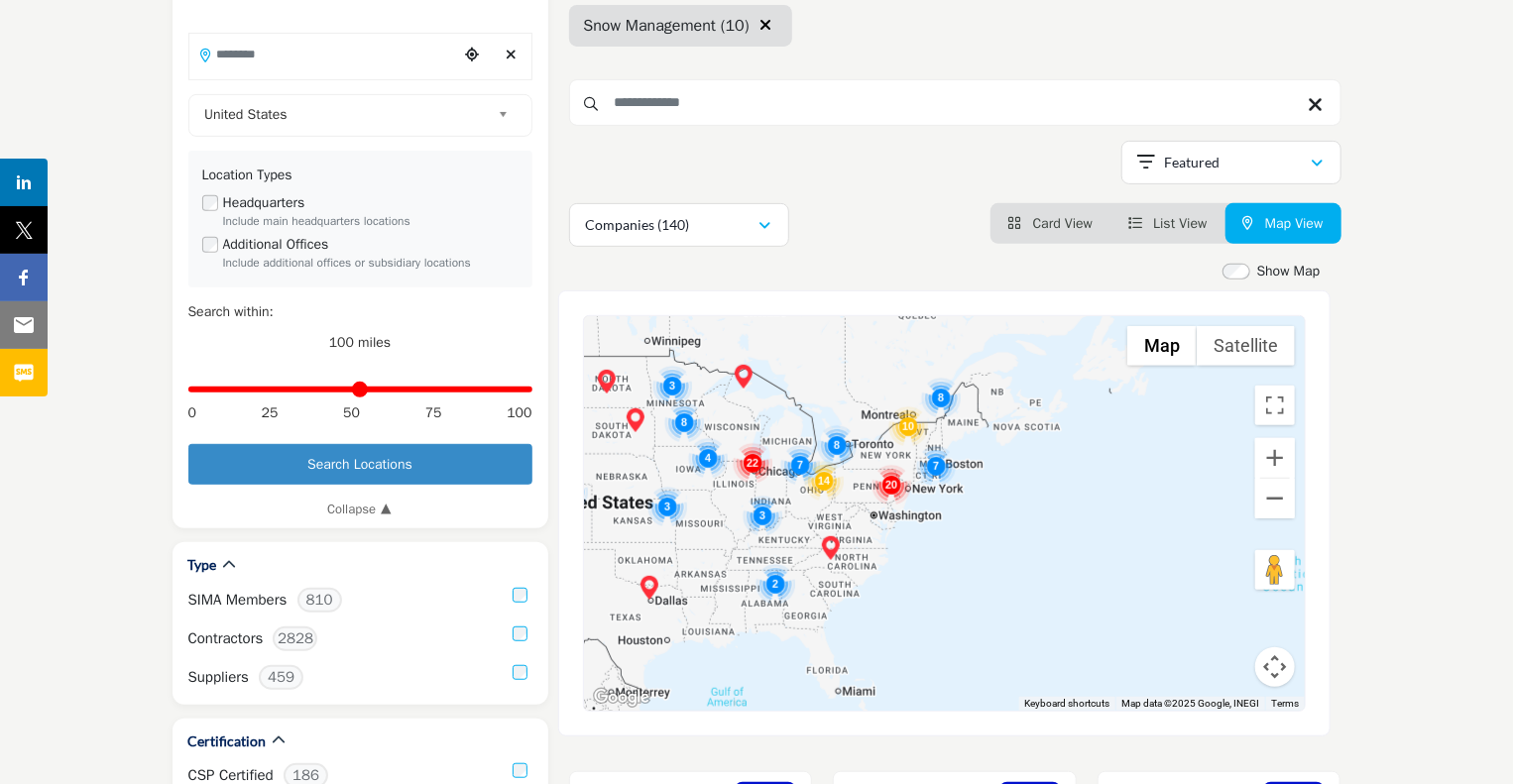 click at bounding box center (944, 513) 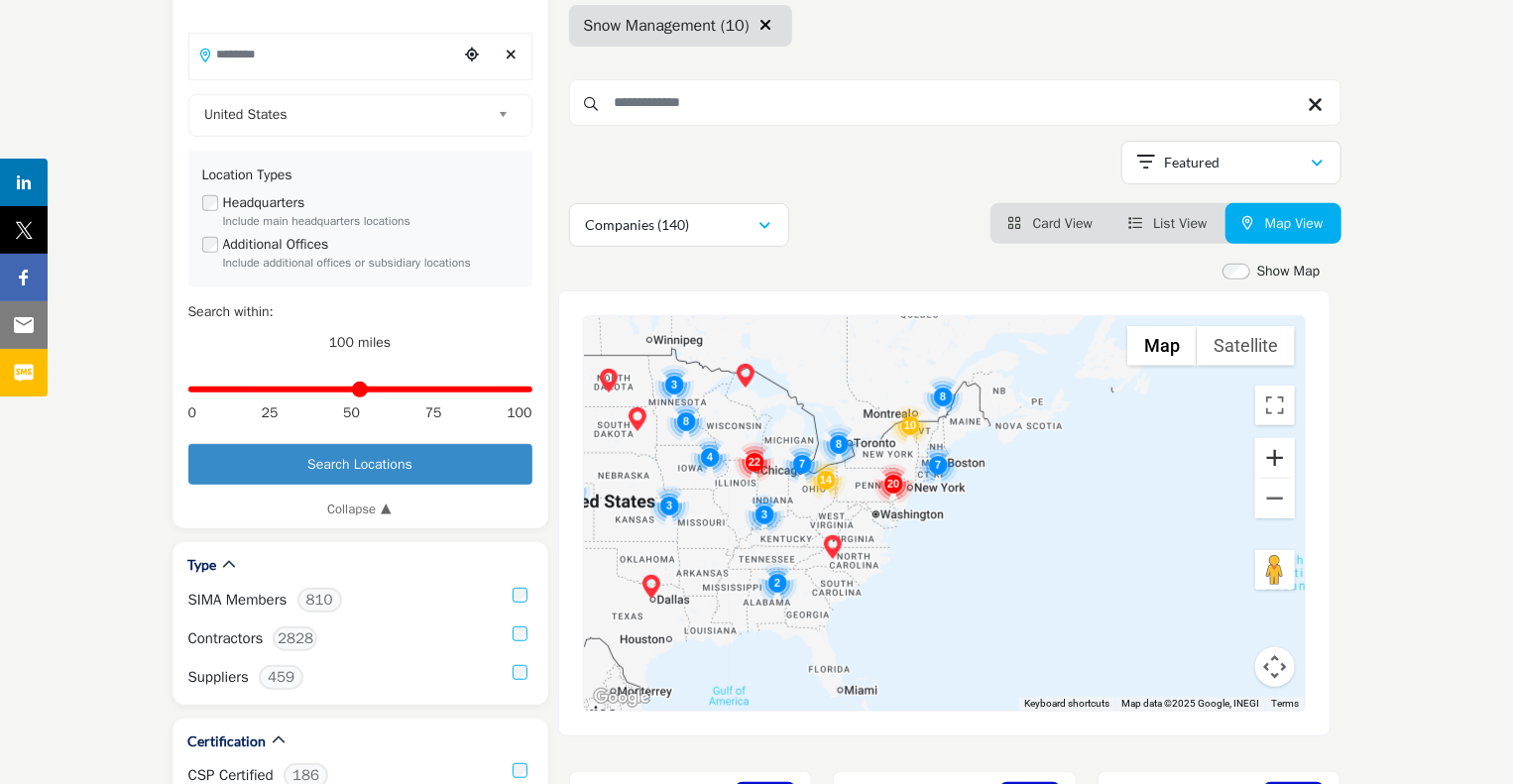 click at bounding box center [1275, 458] 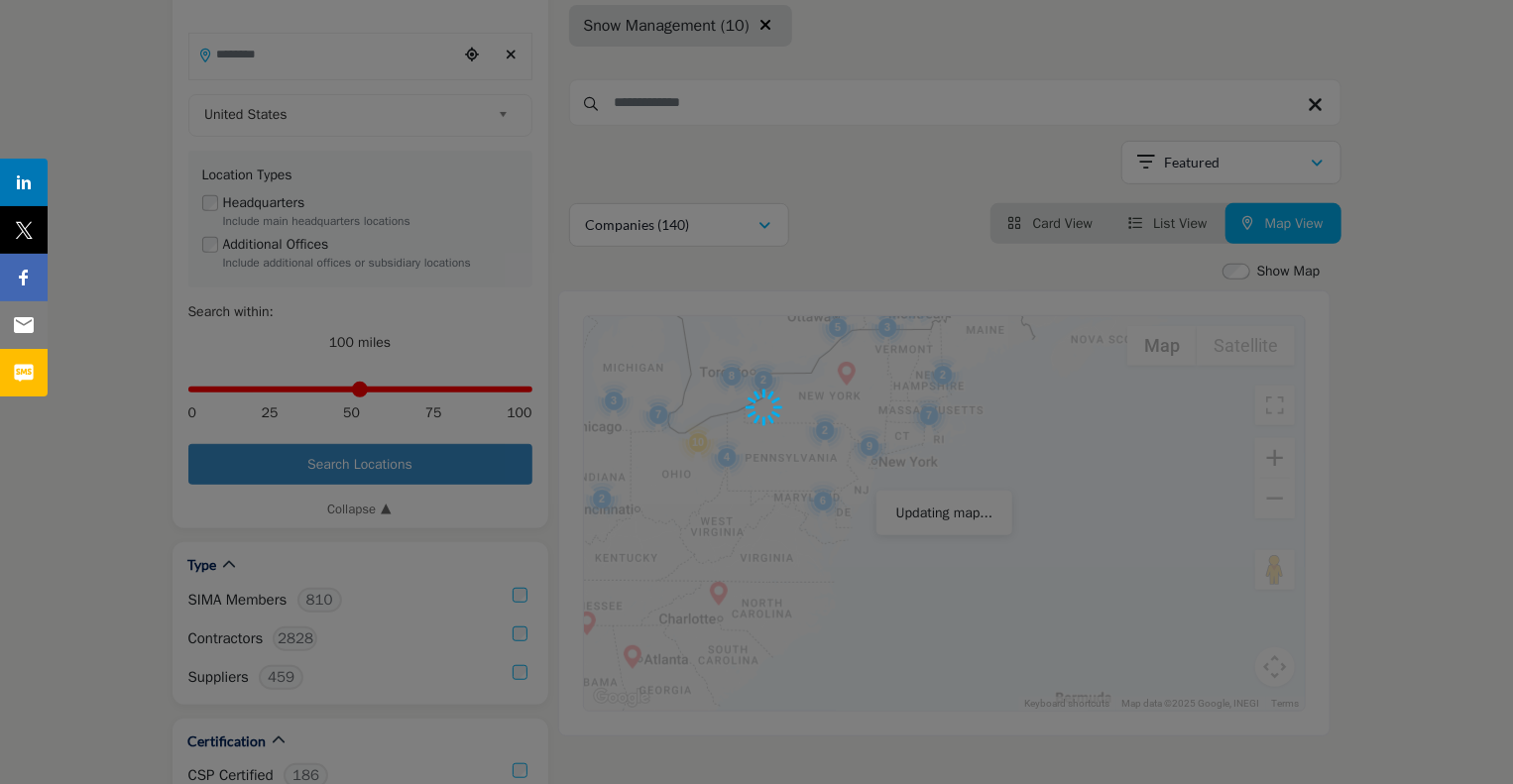 click at bounding box center [756, 392] 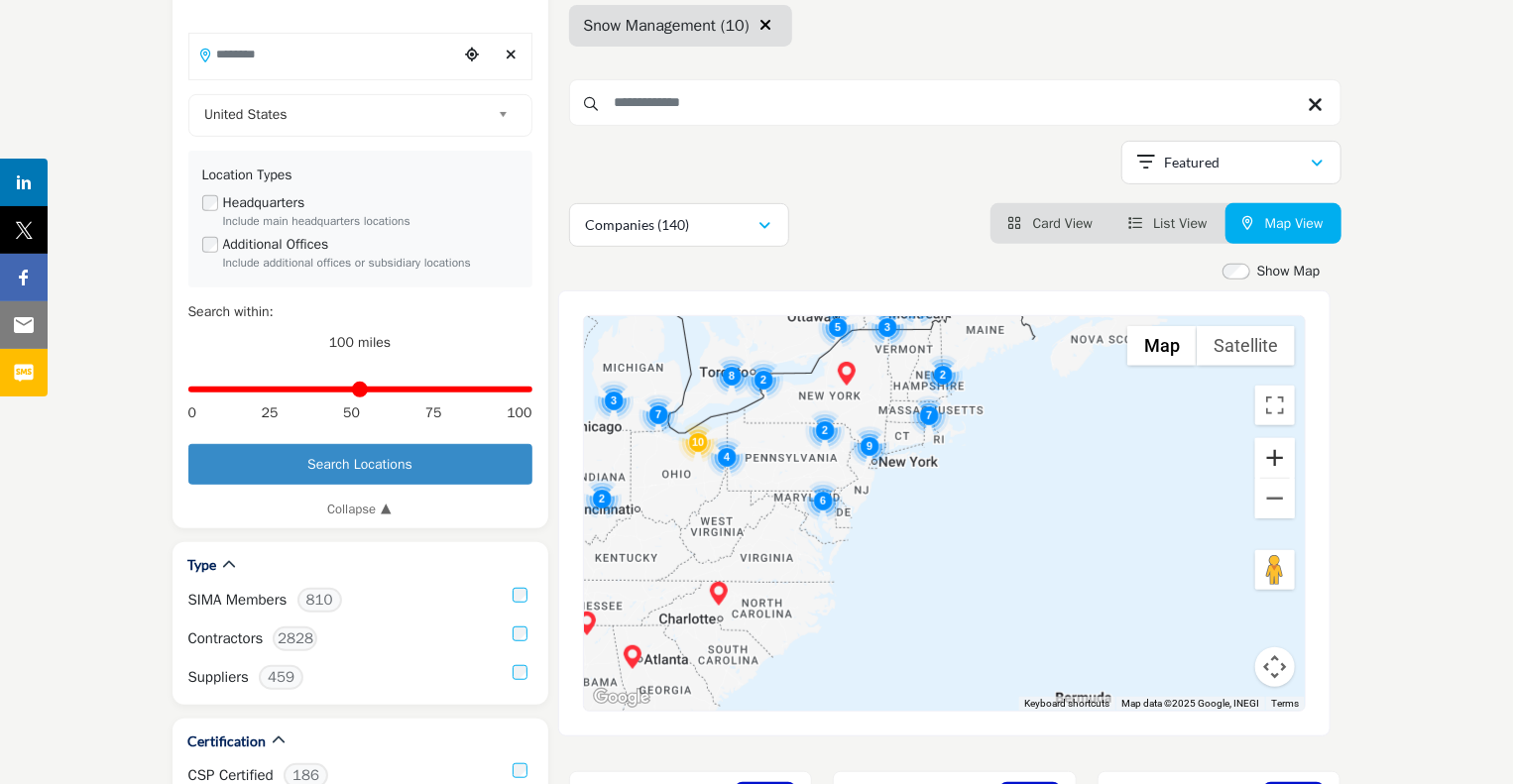 click at bounding box center (1275, 458) 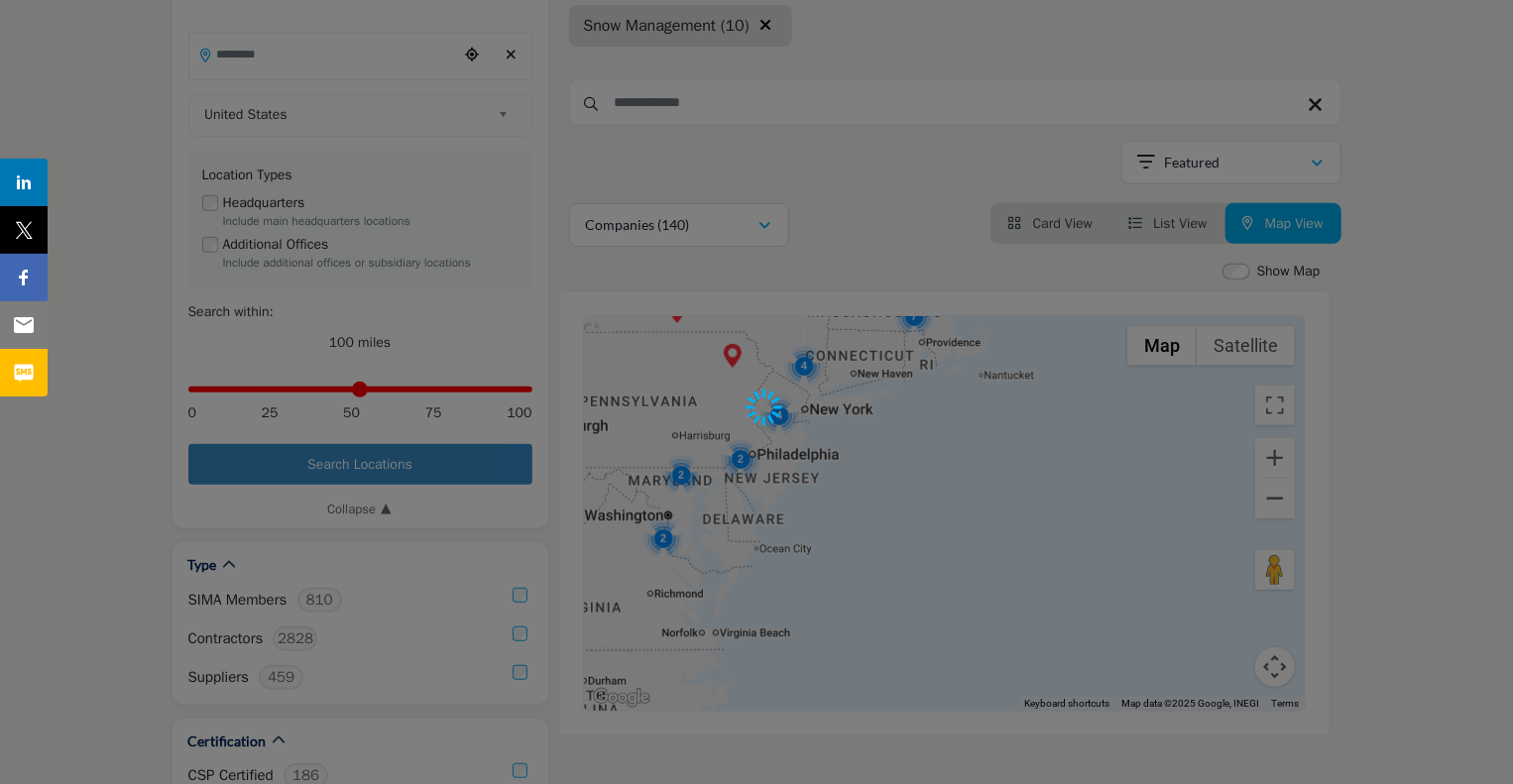 drag, startPoint x: 999, startPoint y: 410, endPoint x: 1001, endPoint y: 512, distance: 102.01961 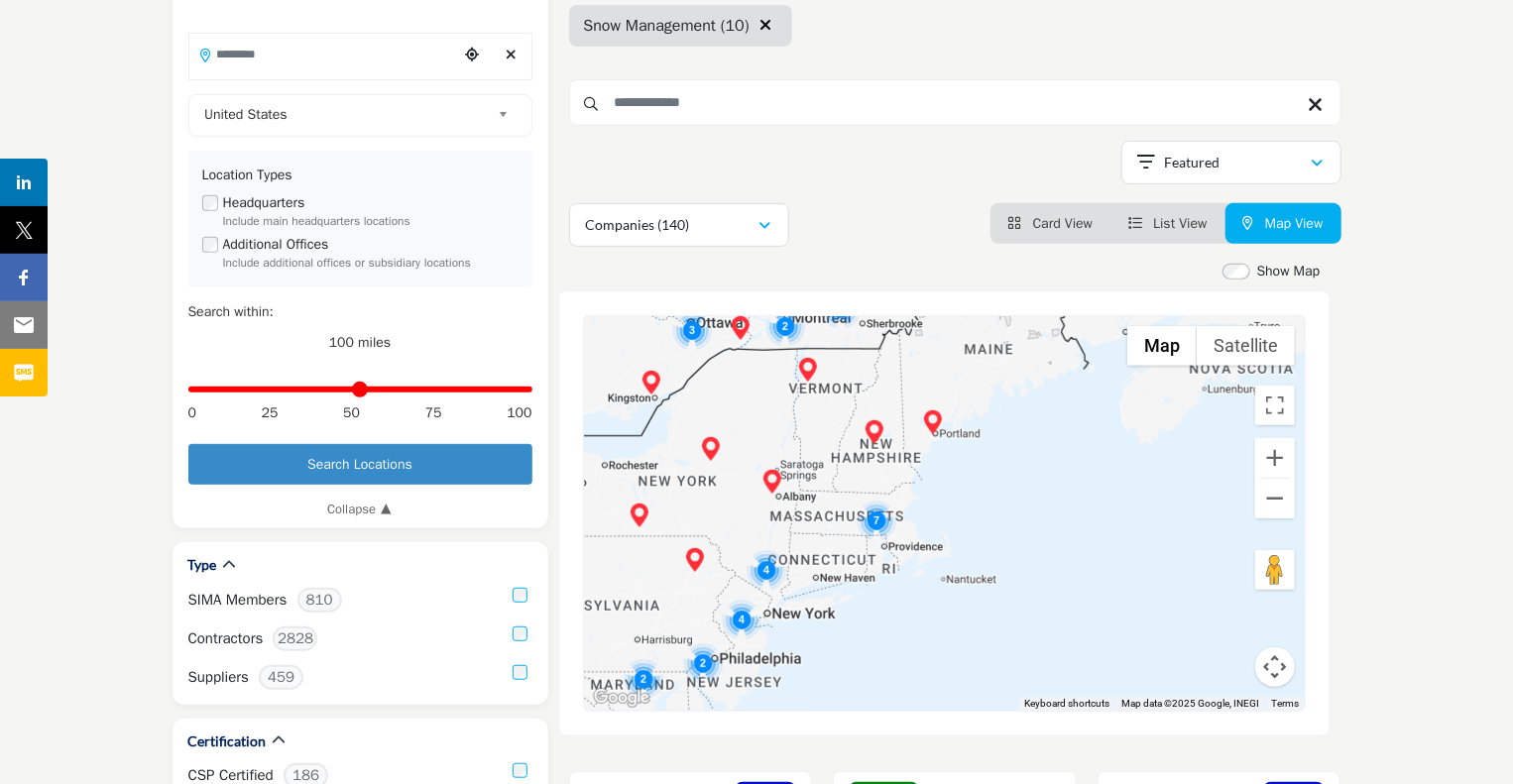 drag, startPoint x: 995, startPoint y: 399, endPoint x: 960, endPoint y: 618, distance: 221.77917 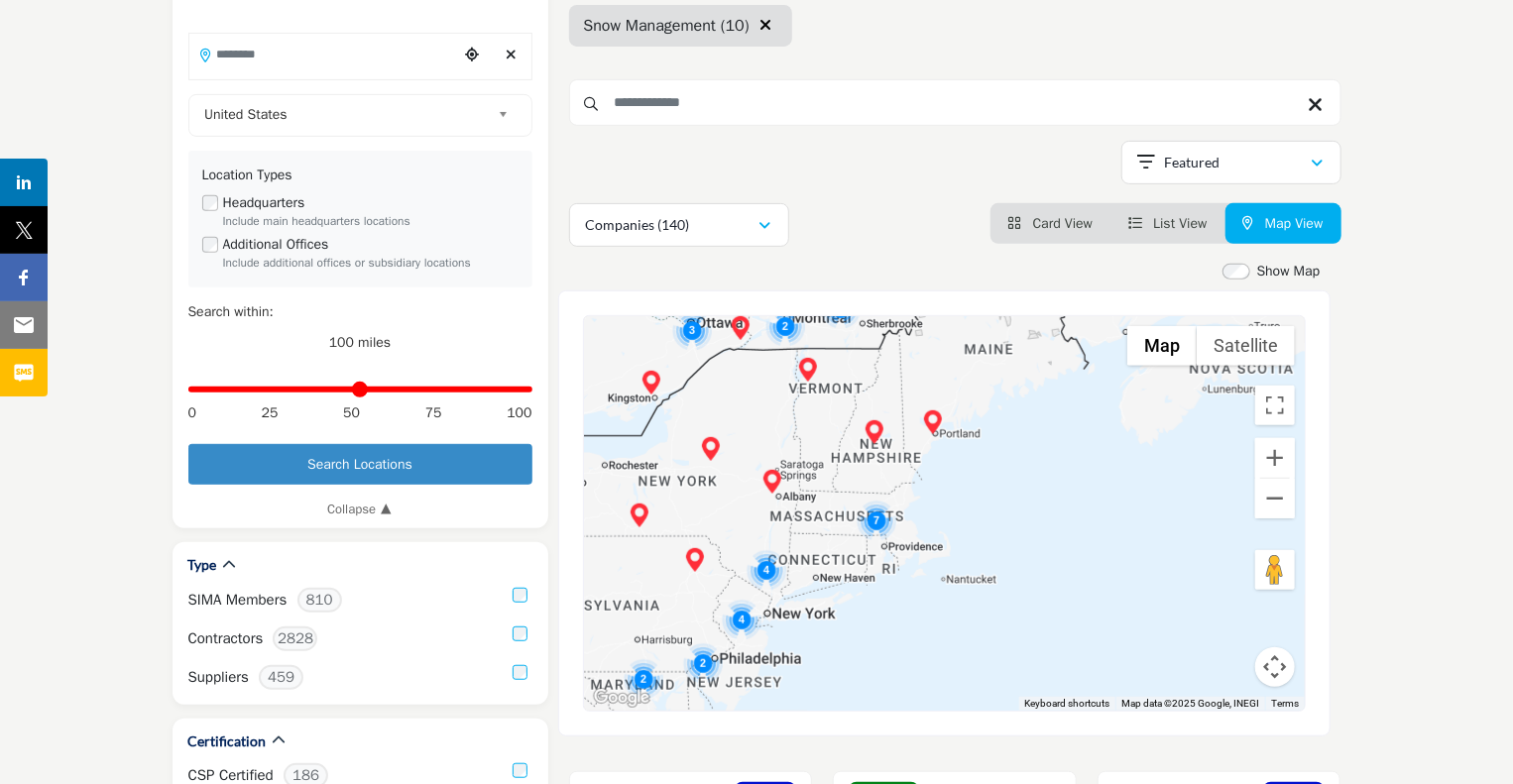 click at bounding box center (944, 513) 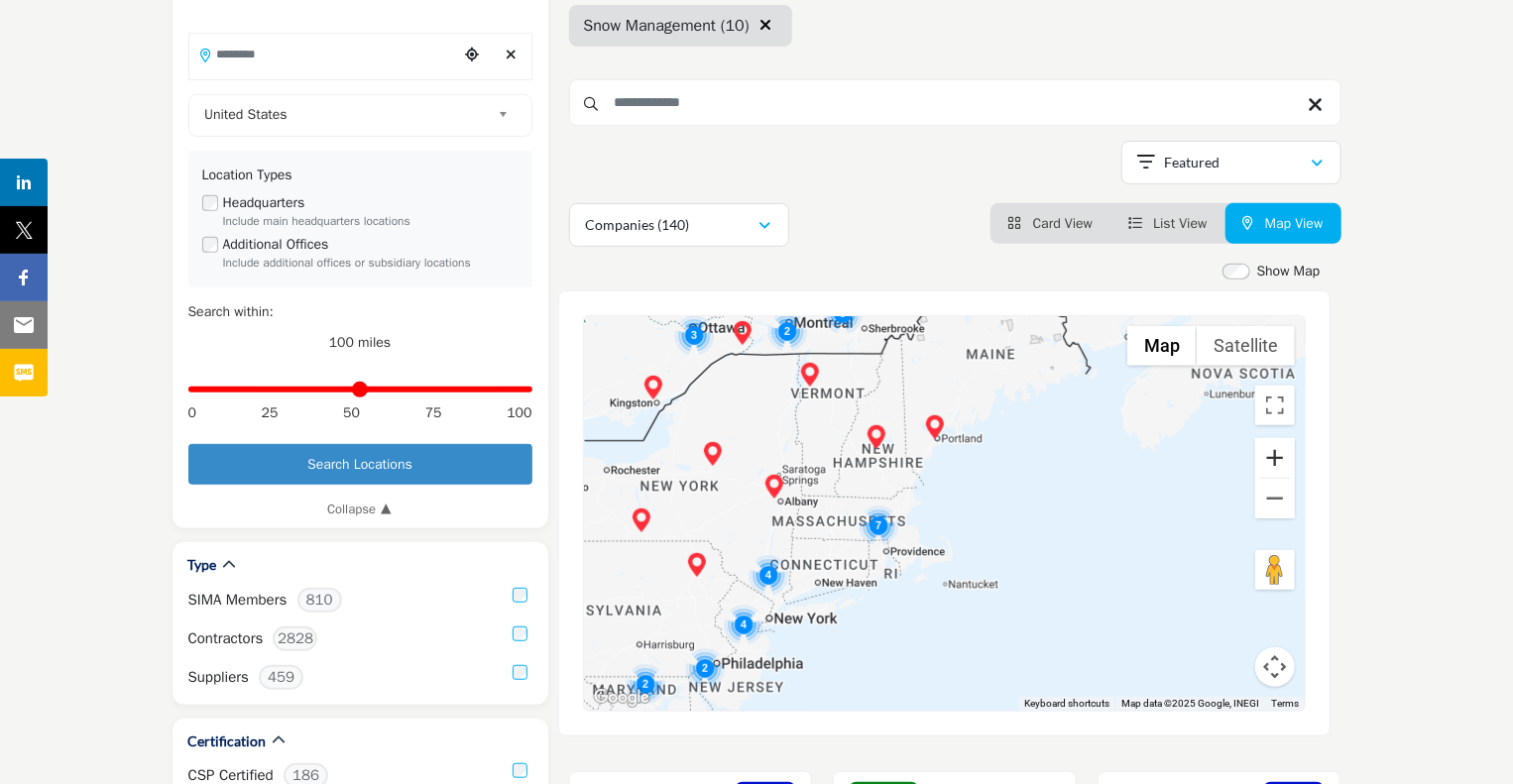 click at bounding box center [1275, 458] 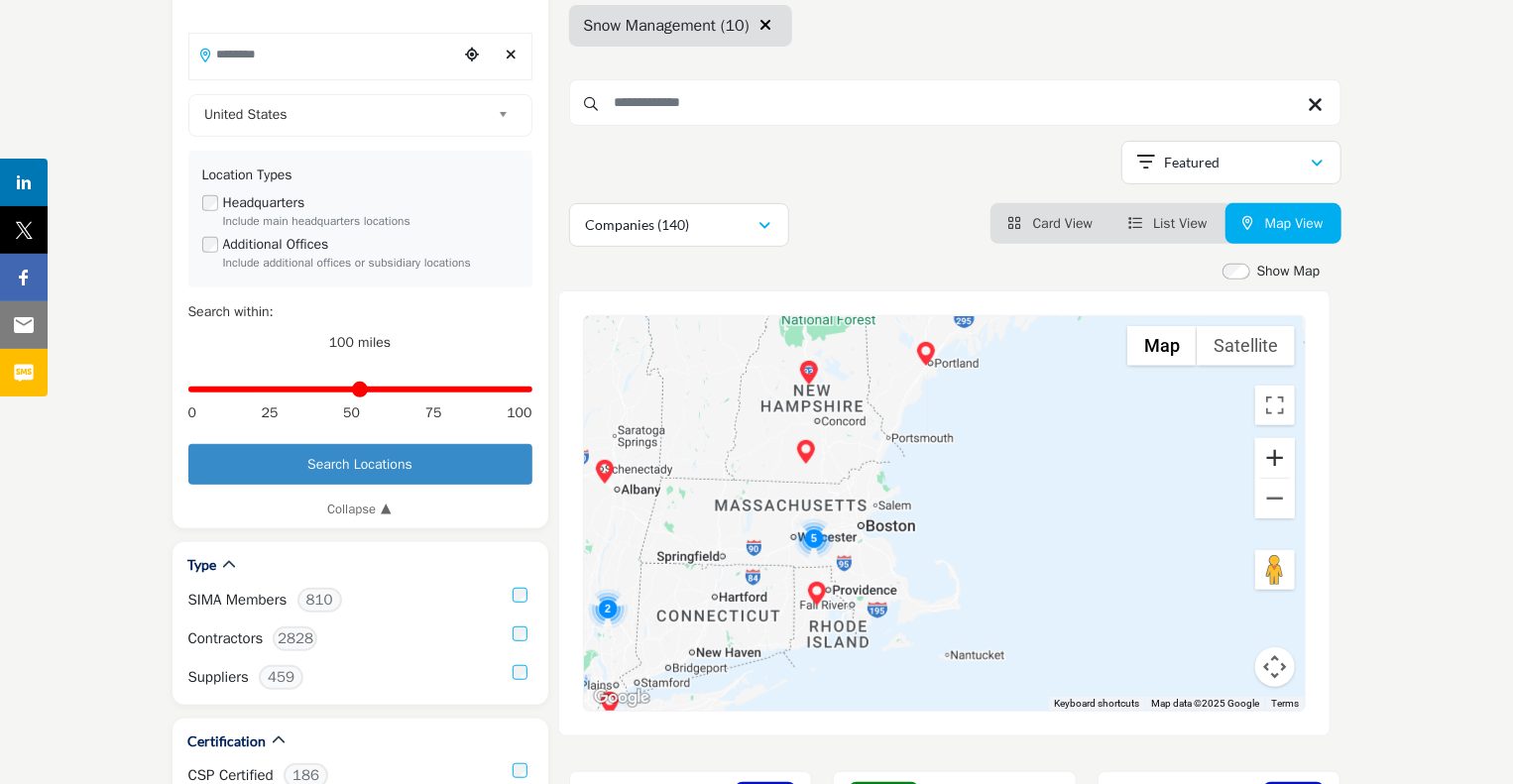 click at bounding box center [1275, 458] 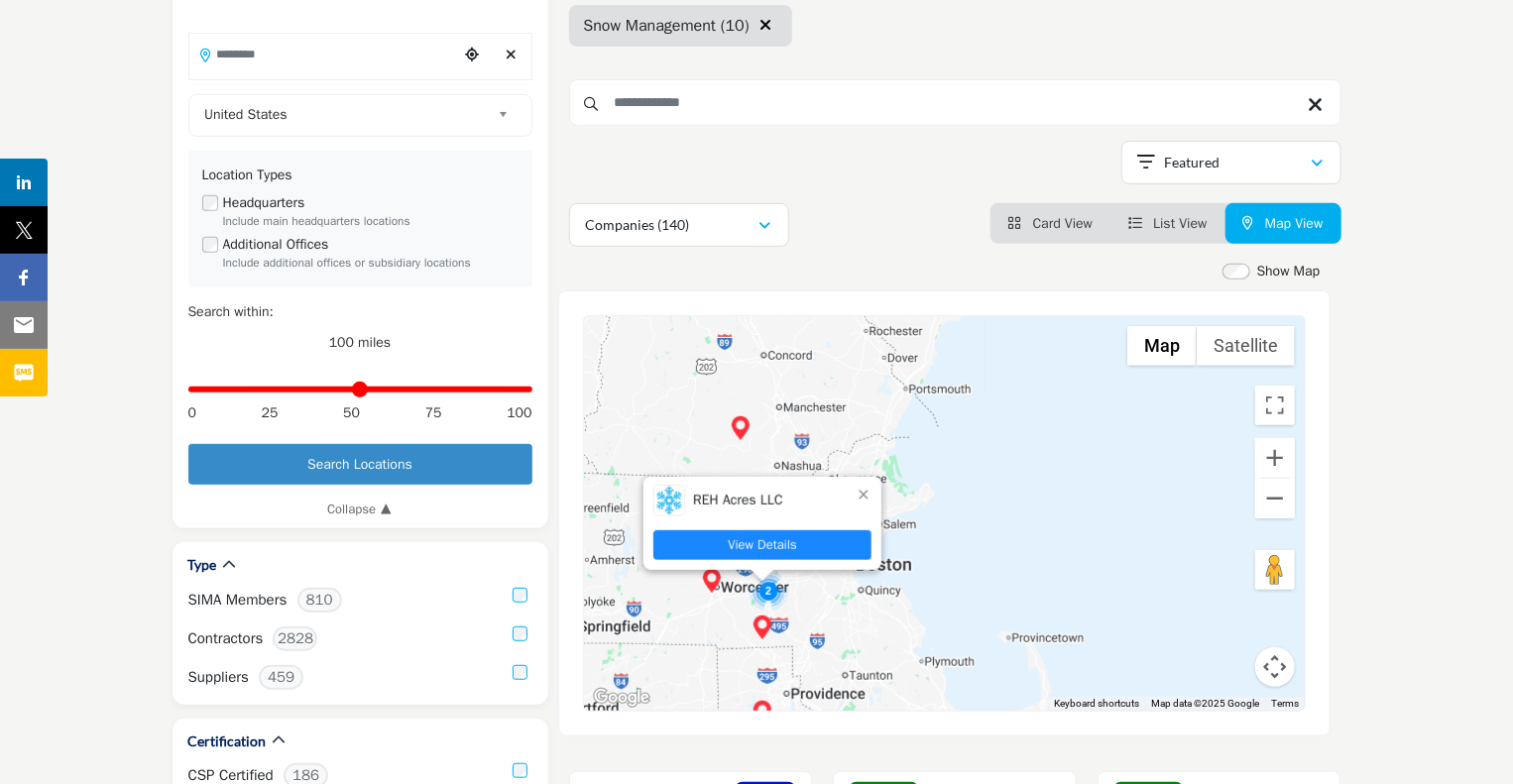 click on "View Details" at bounding box center [762, 545] 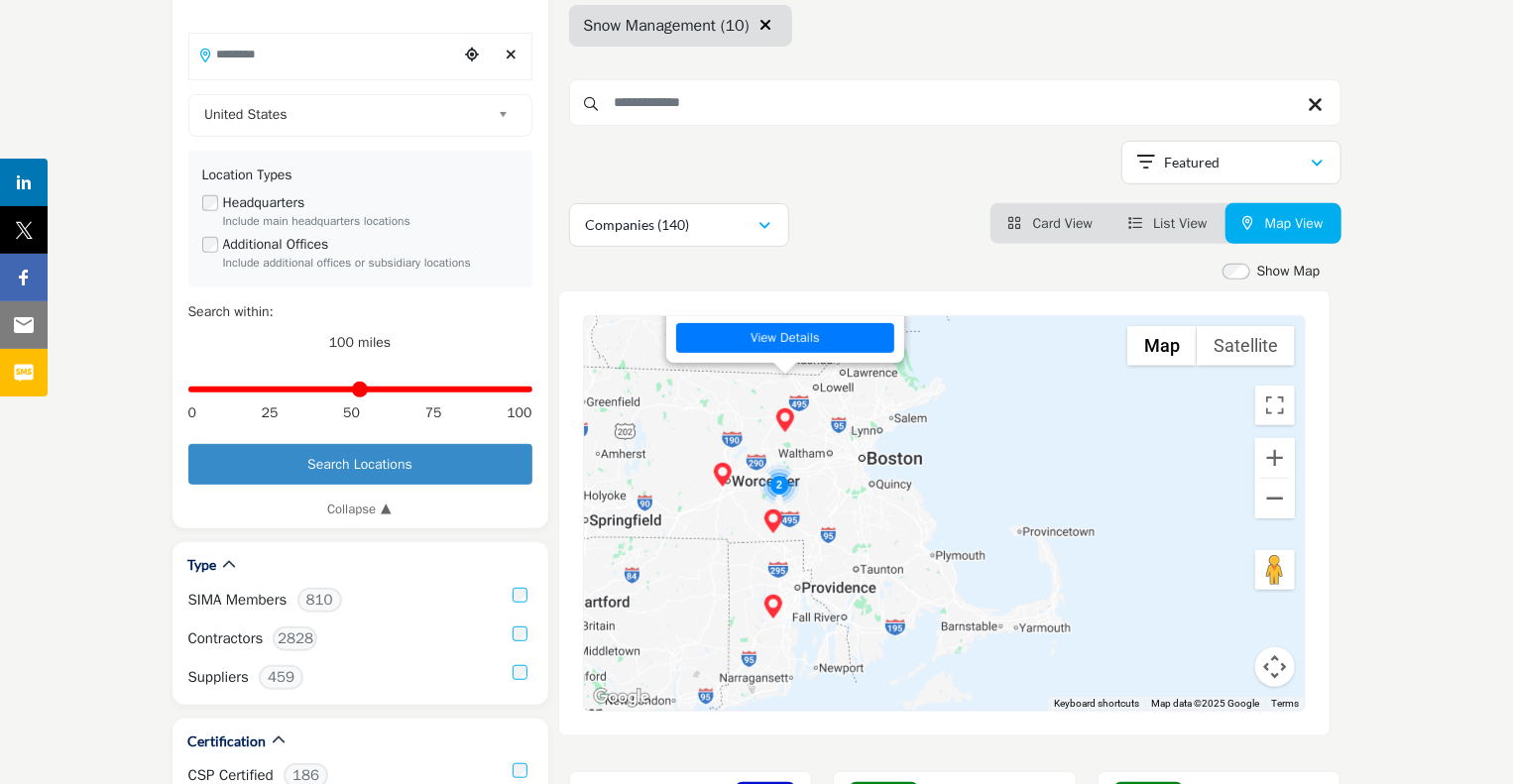 drag, startPoint x: 987, startPoint y: 604, endPoint x: 975, endPoint y: 397, distance: 207.34753 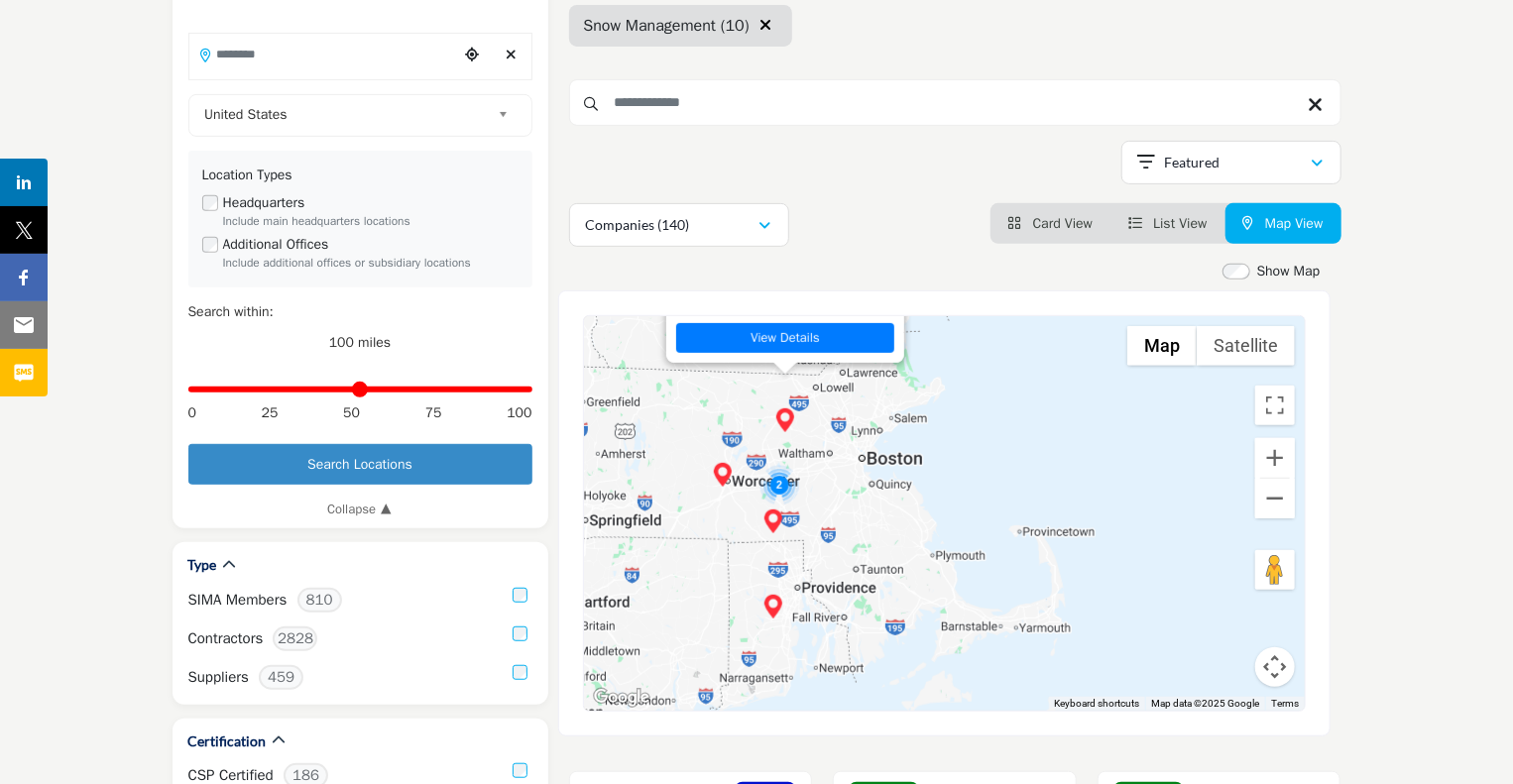 click on "RD Landscape & Design LLC
View Details" at bounding box center (944, 513) 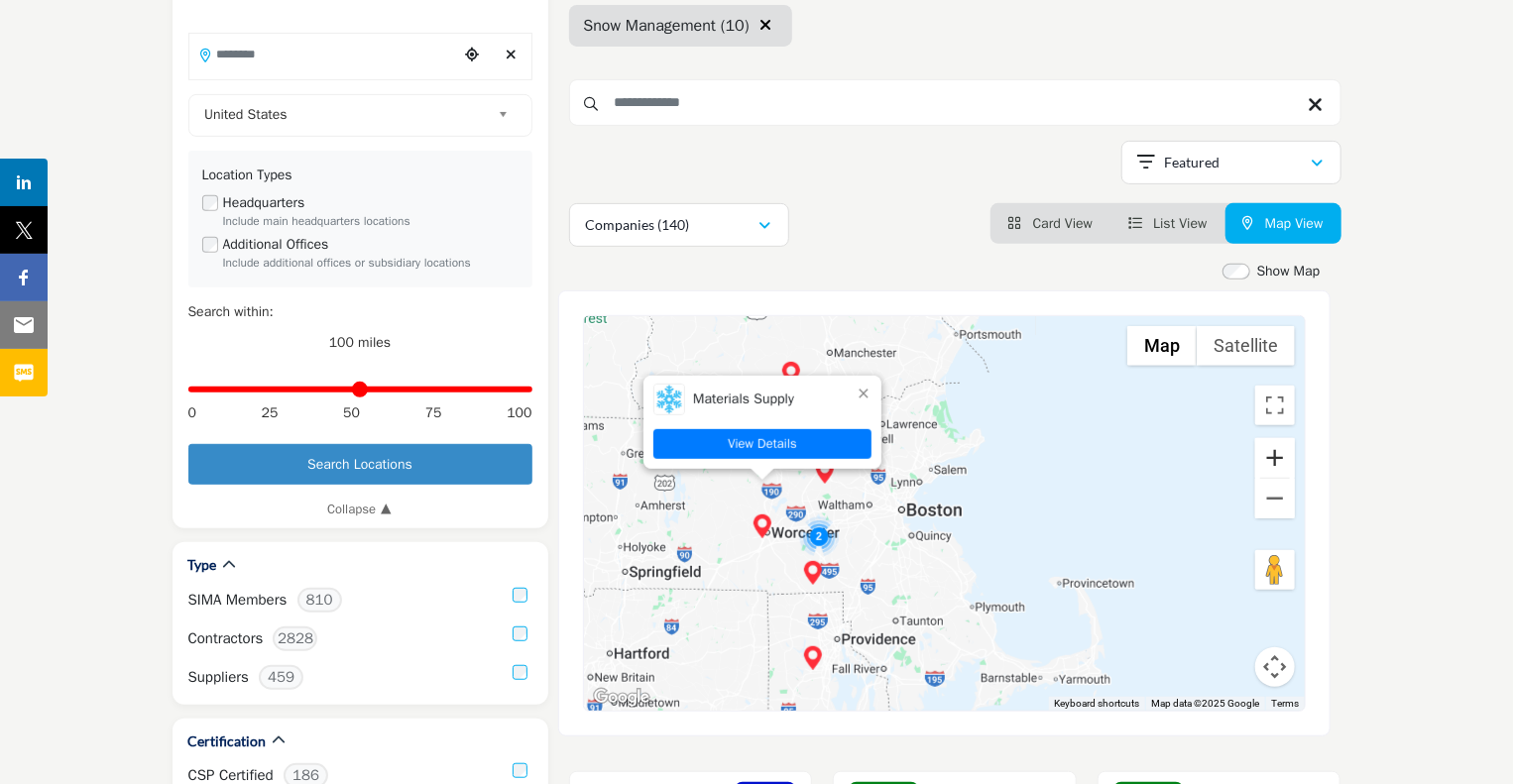 click at bounding box center [1275, 458] 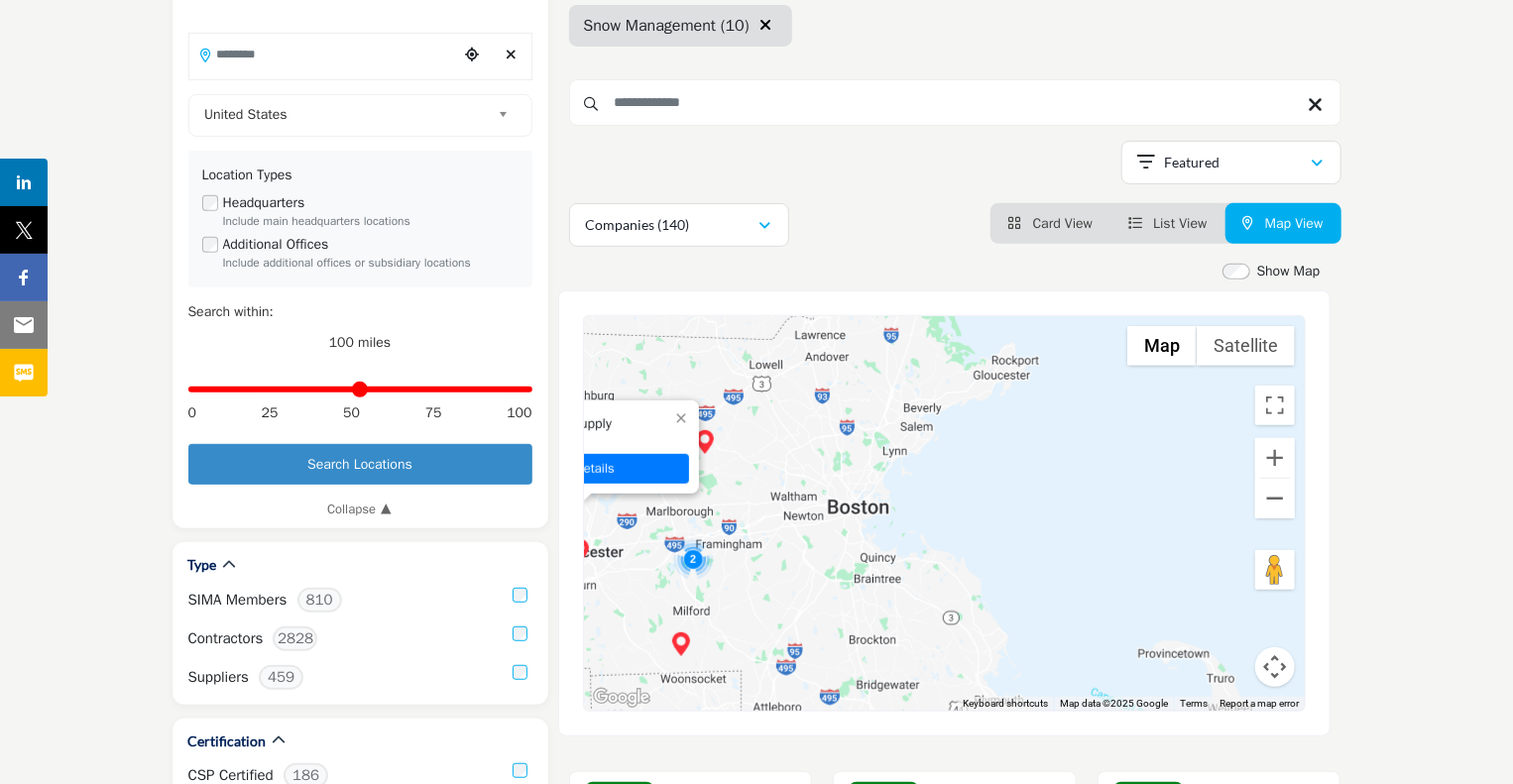 click at bounding box center (693, 559) 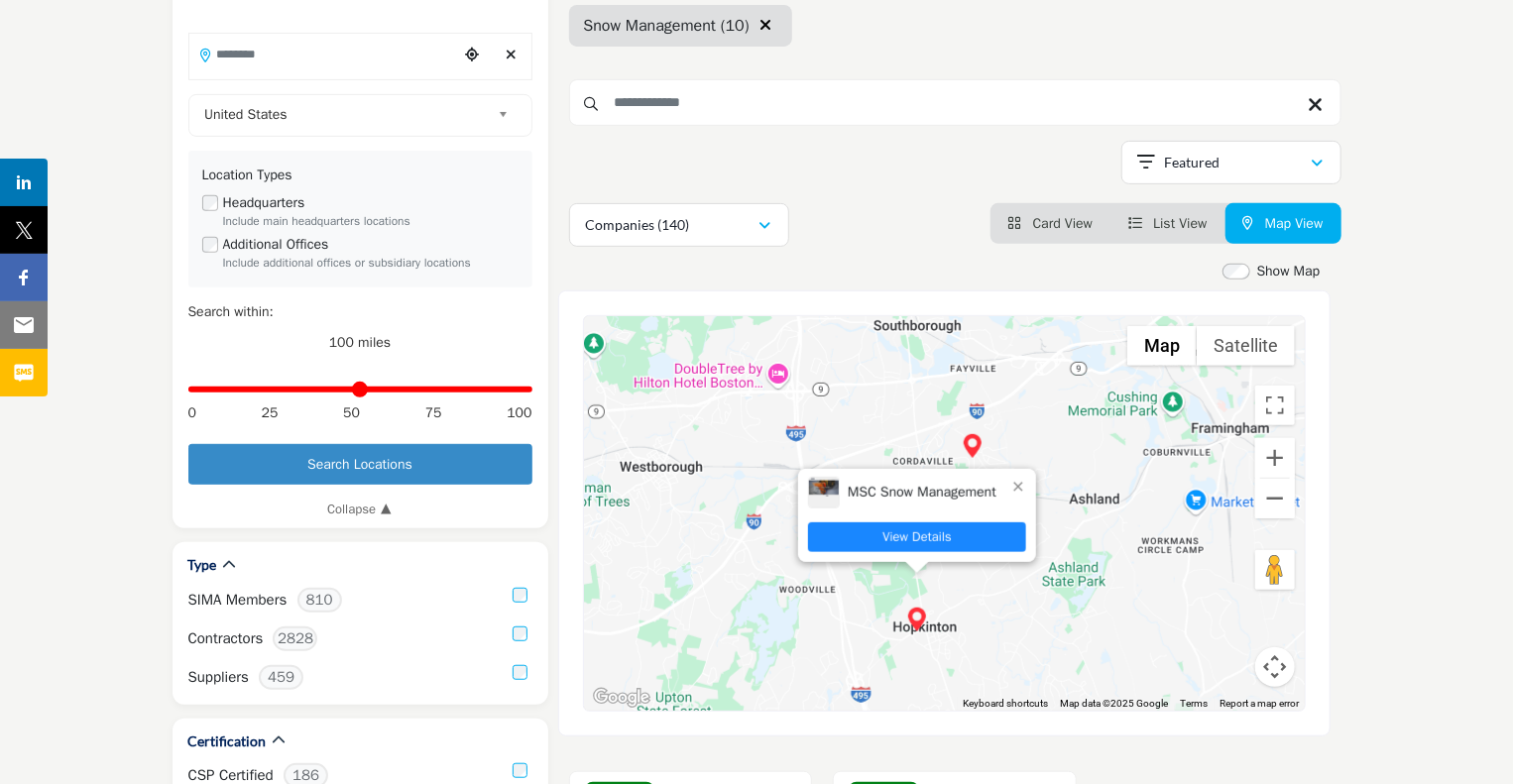click on "View Details" at bounding box center [917, 537] 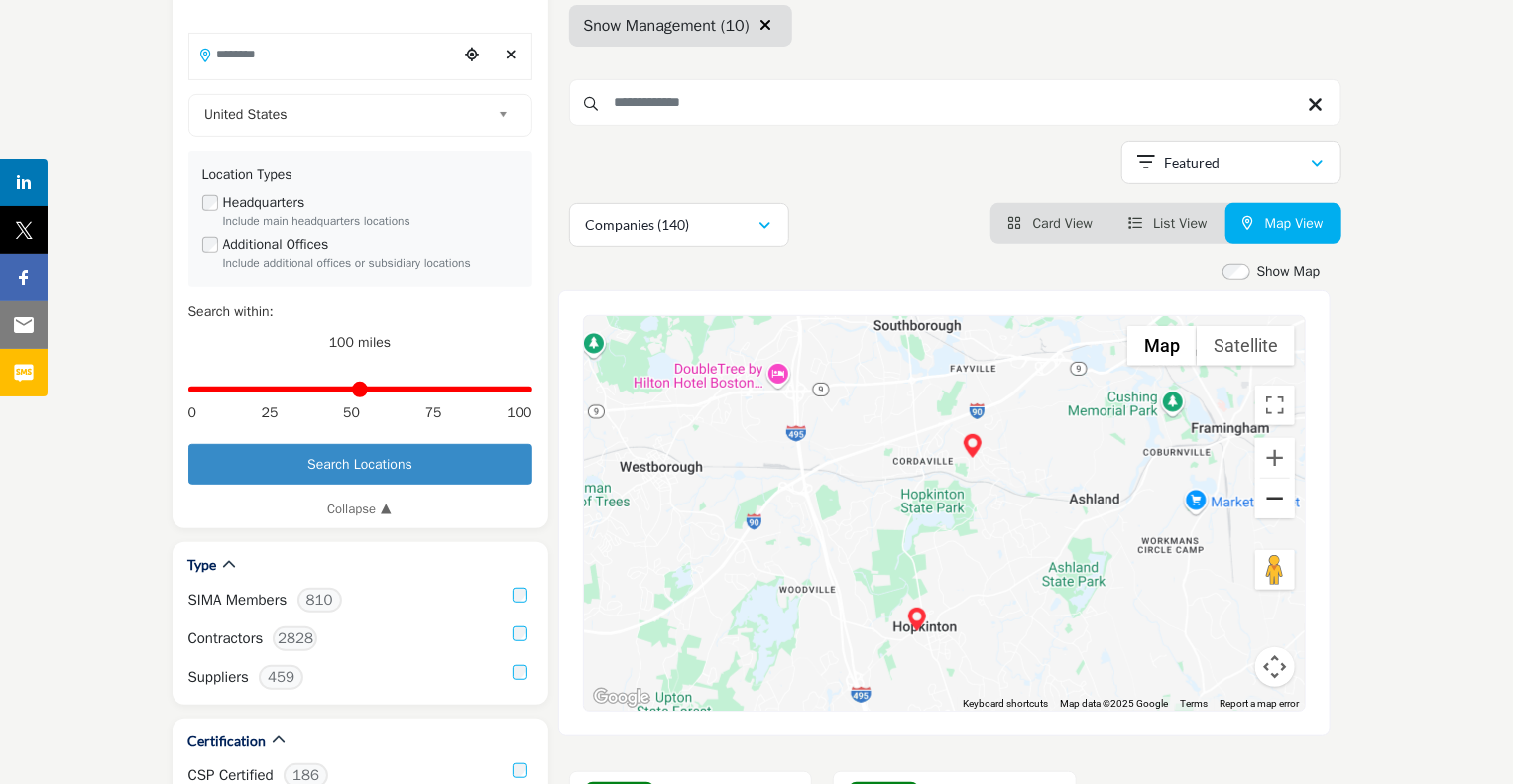 click at bounding box center (1275, 499) 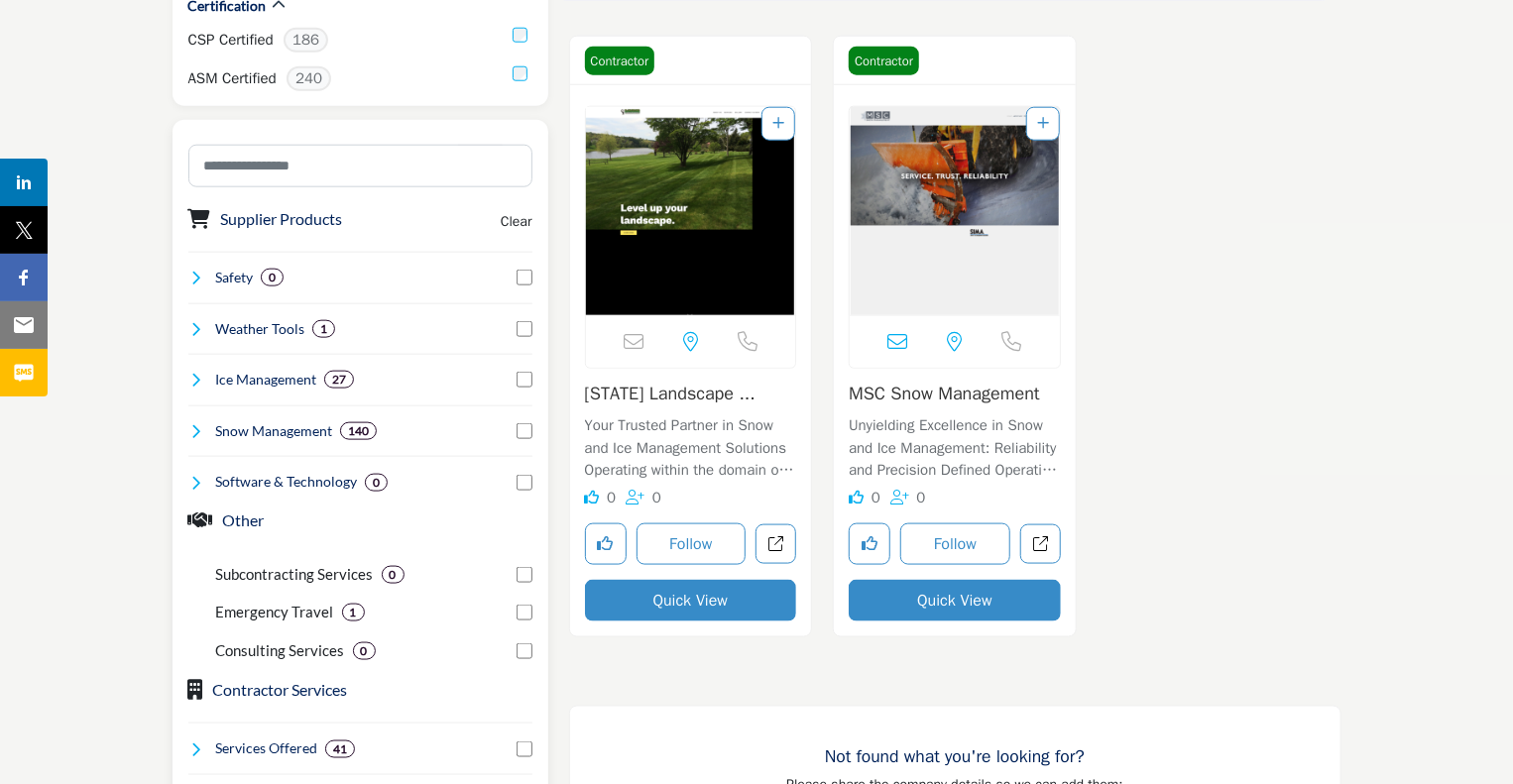 scroll, scrollTop: 1035, scrollLeft: 0, axis: vertical 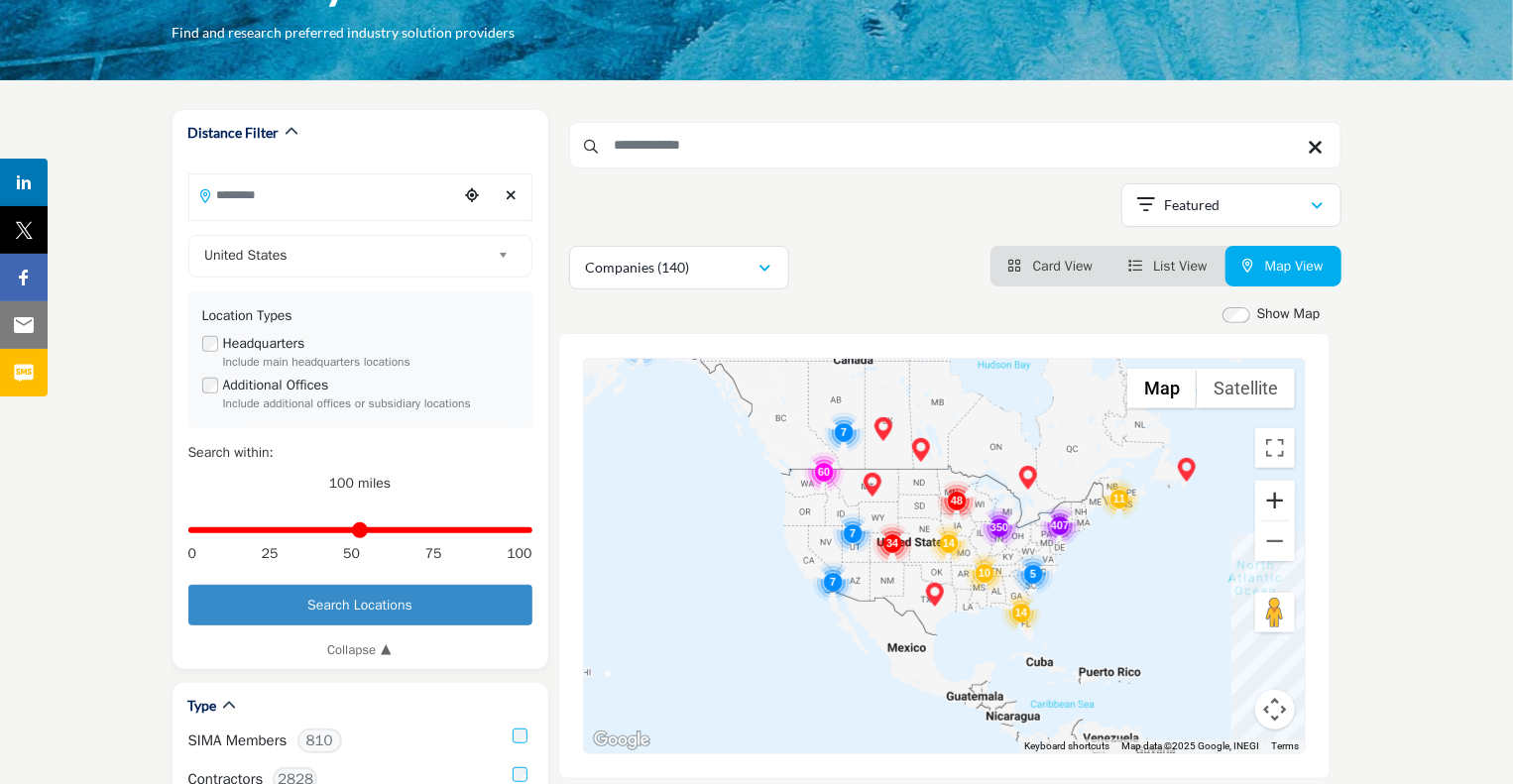 click at bounding box center (1275, 501) 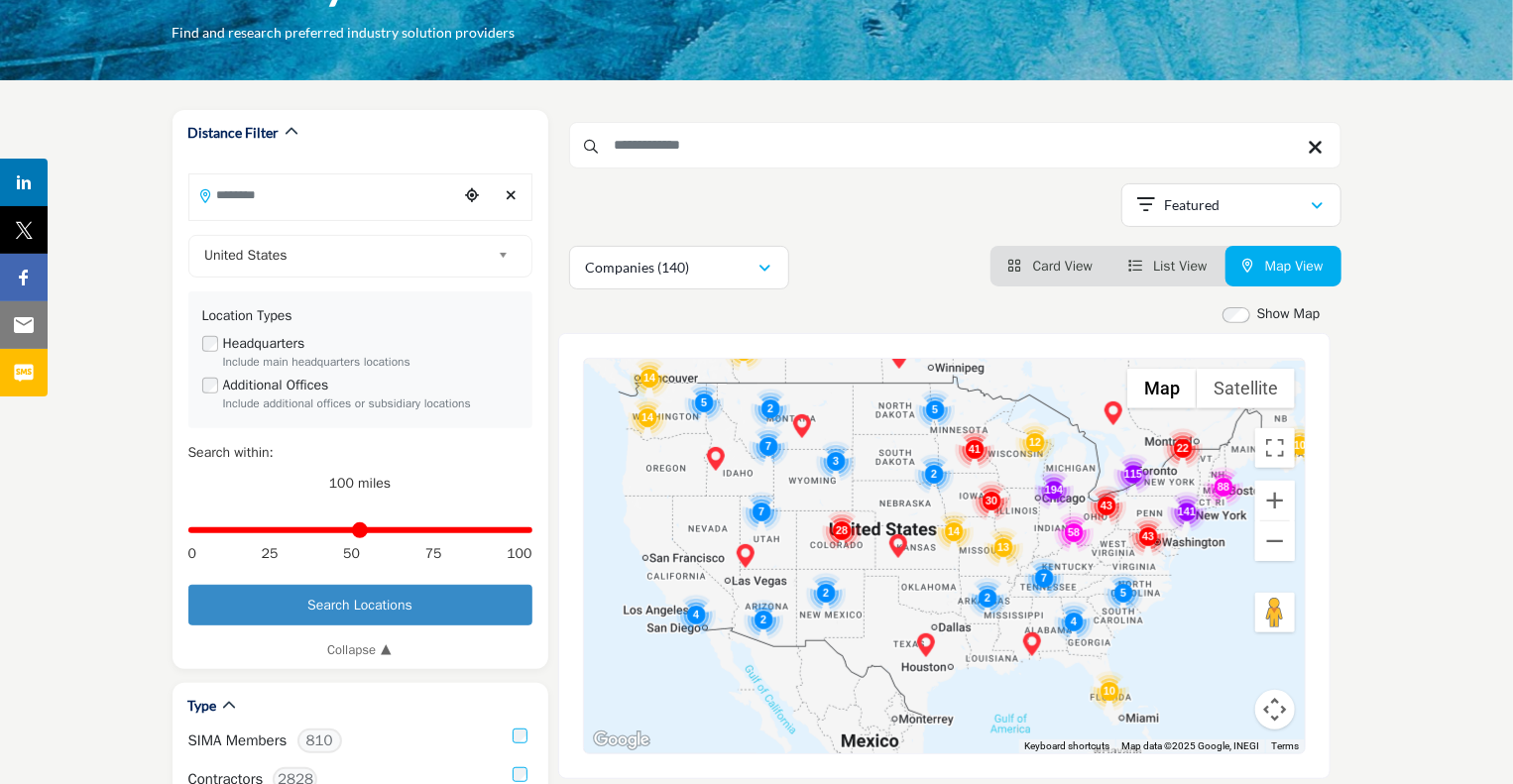 drag, startPoint x: 1208, startPoint y: 514, endPoint x: 928, endPoint y: 525, distance: 280.21599 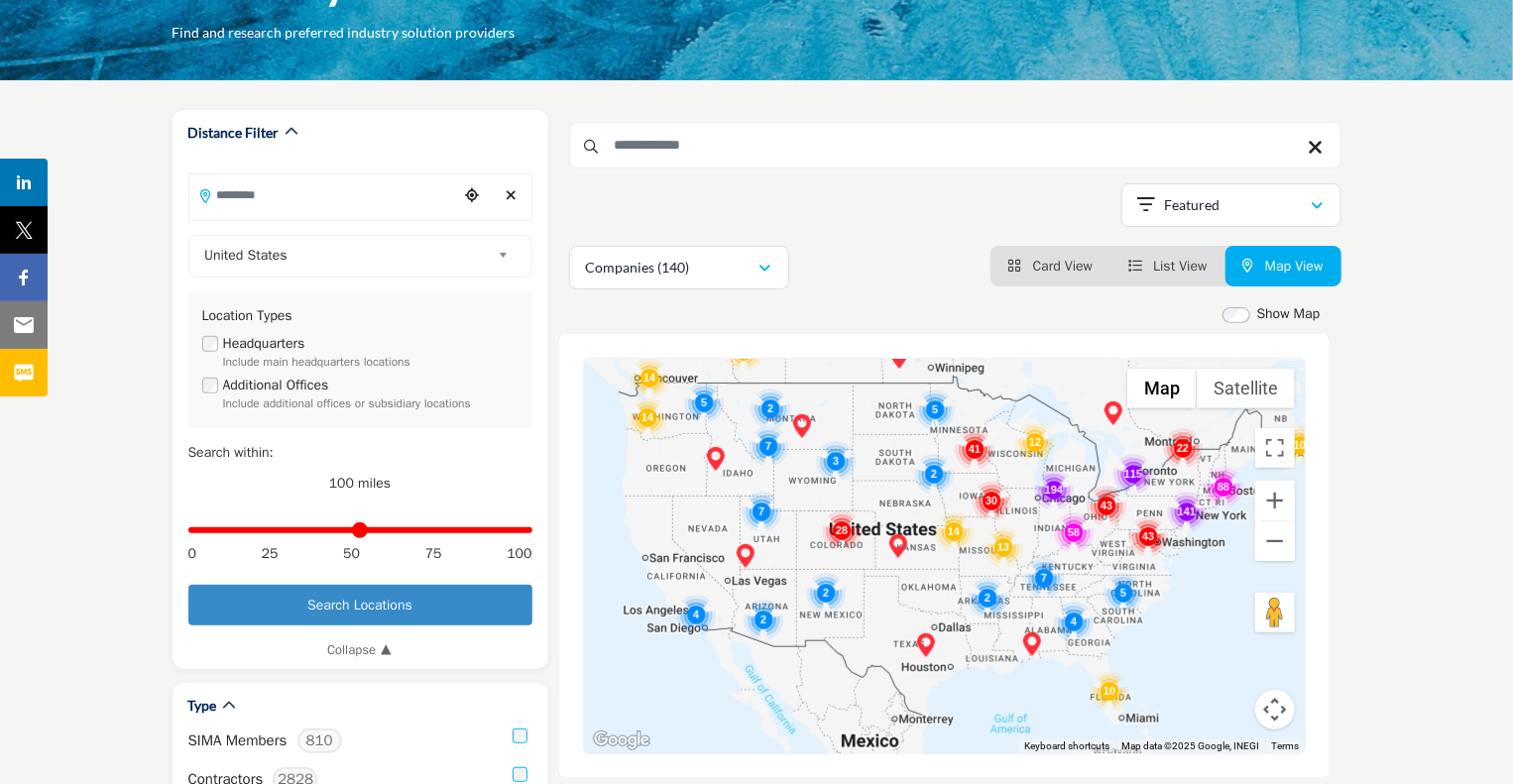 click on "sima.org
Browse
Invite
Pricing
Contact Us" at bounding box center (756, 2817) 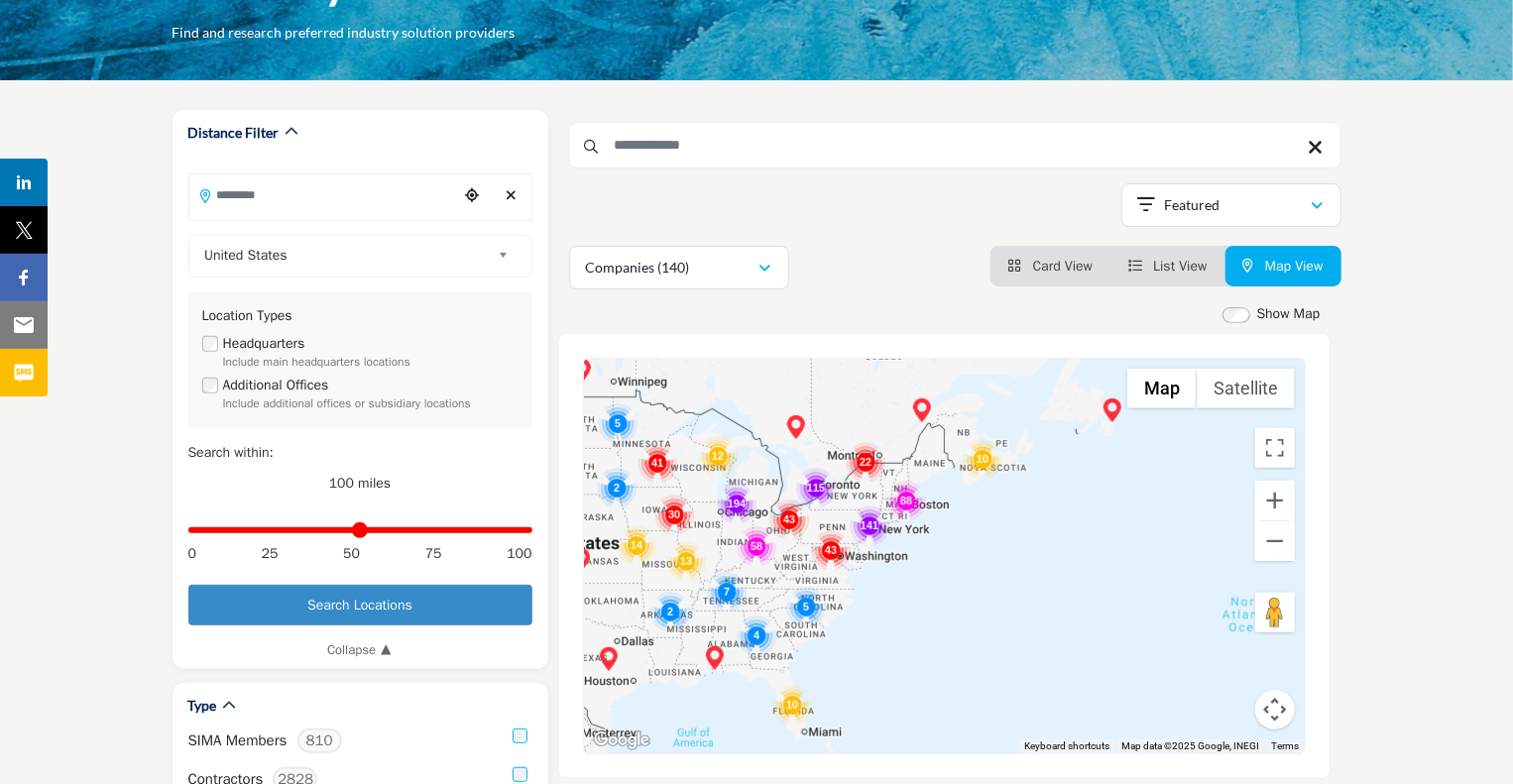 drag, startPoint x: 1149, startPoint y: 602, endPoint x: 790, endPoint y: 610, distance: 359.08913 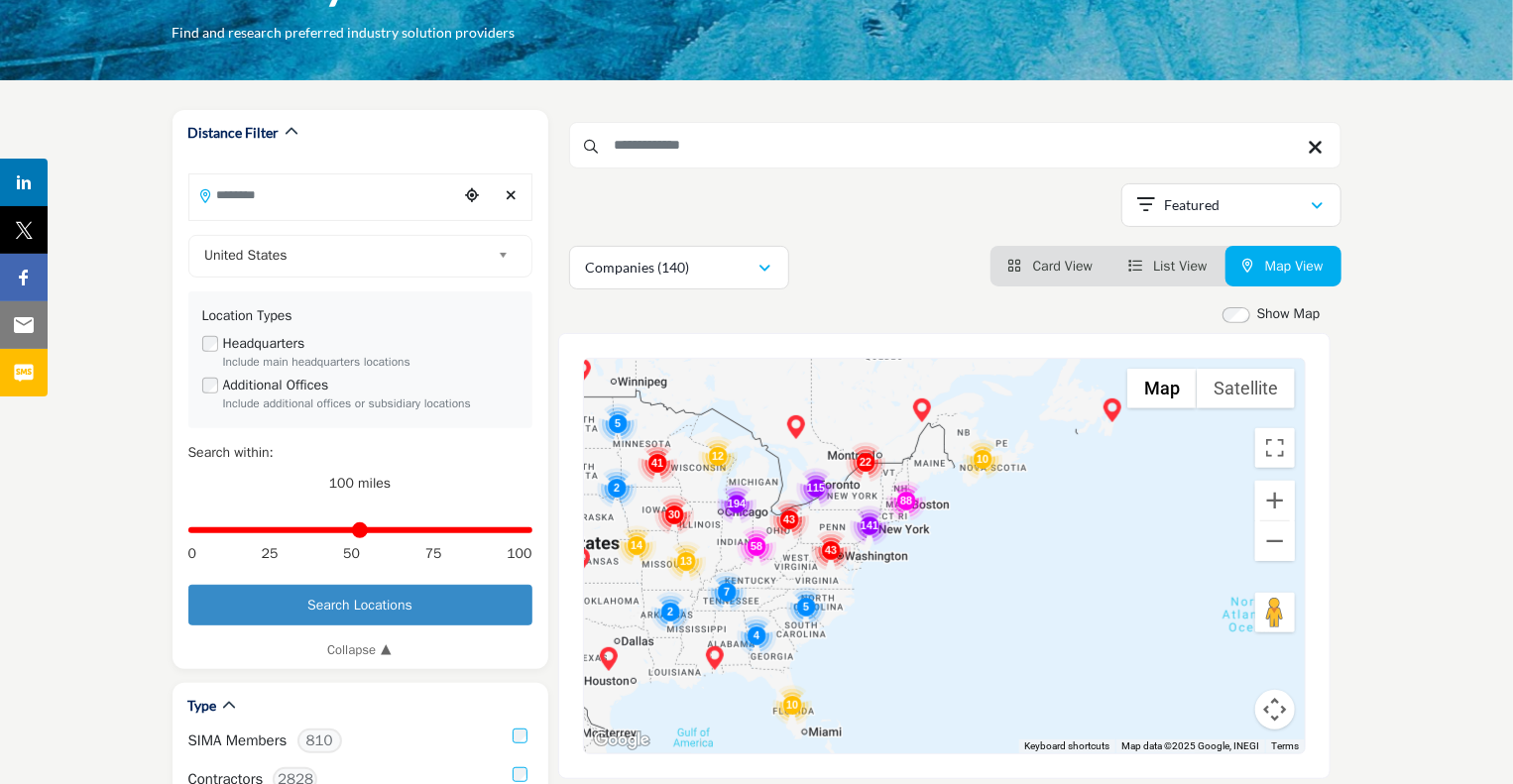 click at bounding box center (944, 556) 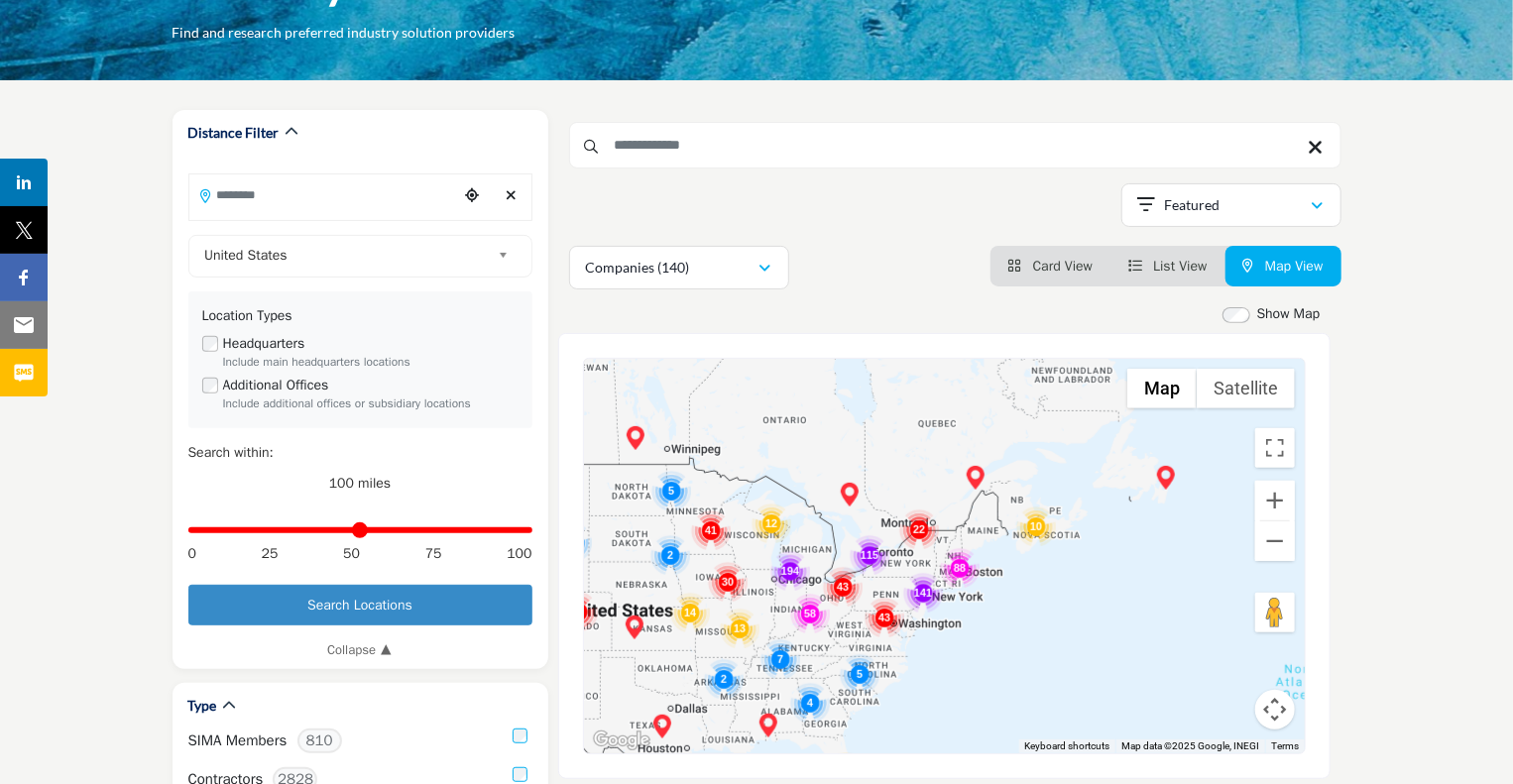 drag, startPoint x: 956, startPoint y: 578, endPoint x: 1083, endPoint y: 701, distance: 176.79932 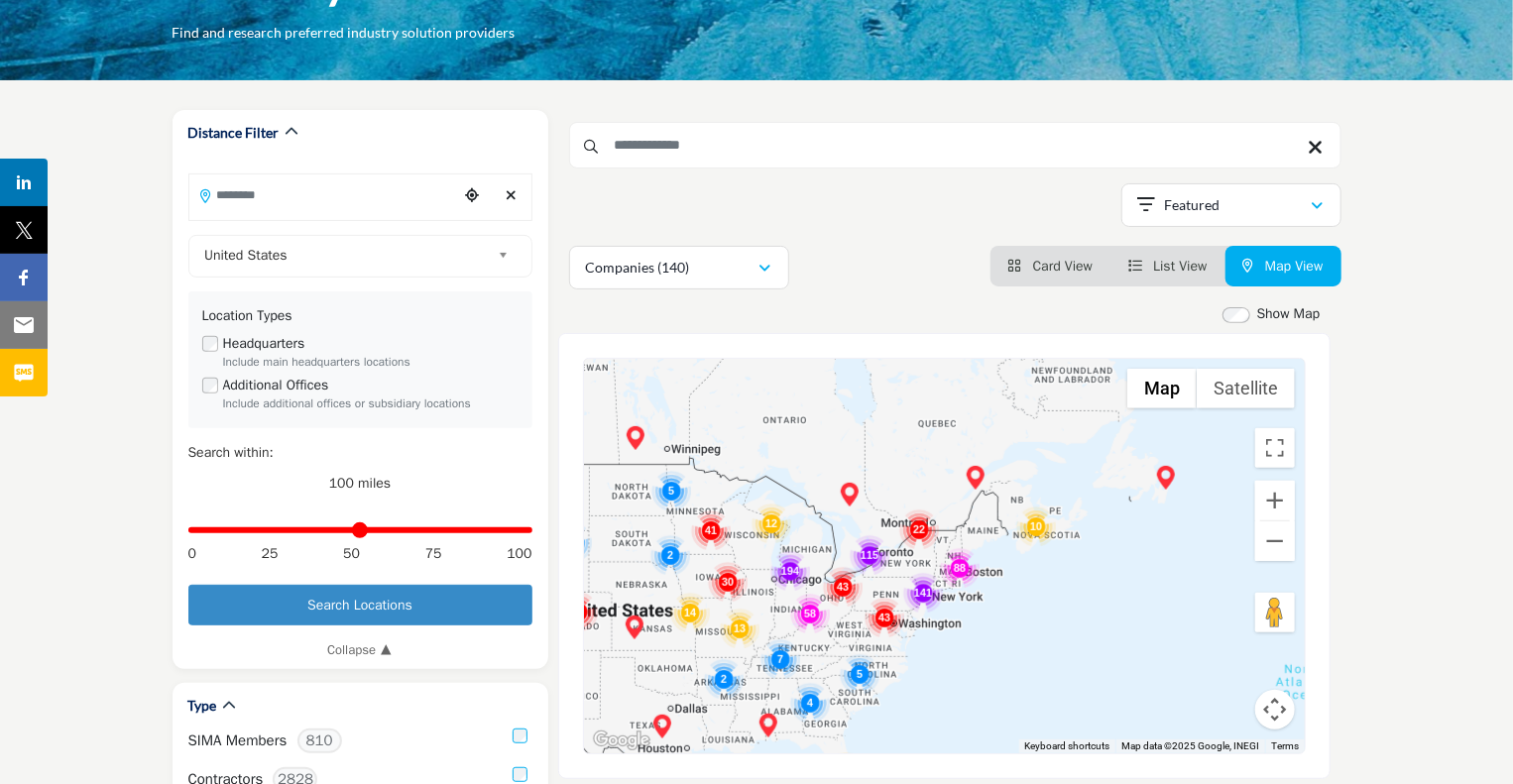 click at bounding box center (944, 556) 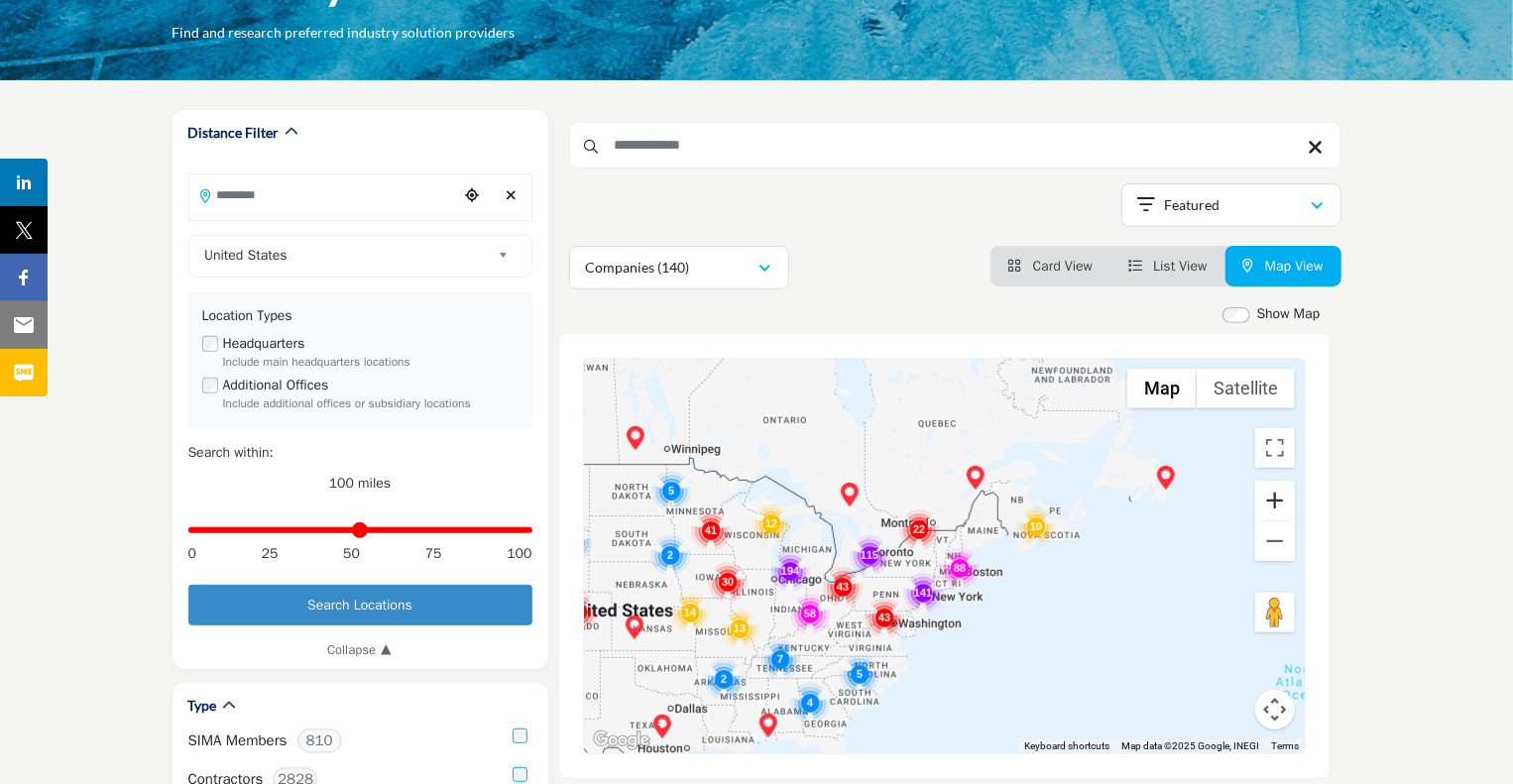 click at bounding box center (1275, 501) 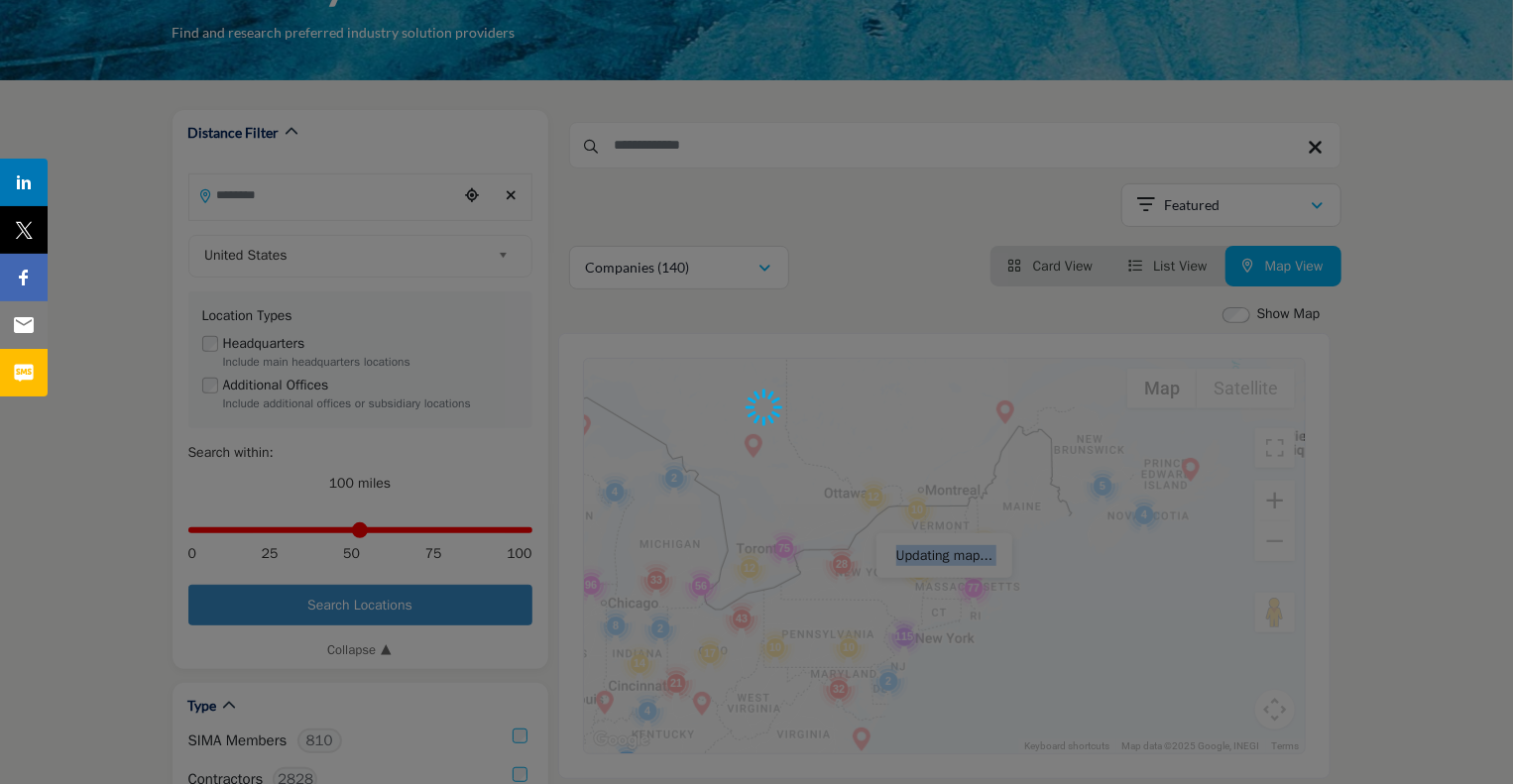 click on "sima.org
Browse
Invite
Pricing
Contact Us" at bounding box center [756, 1121] 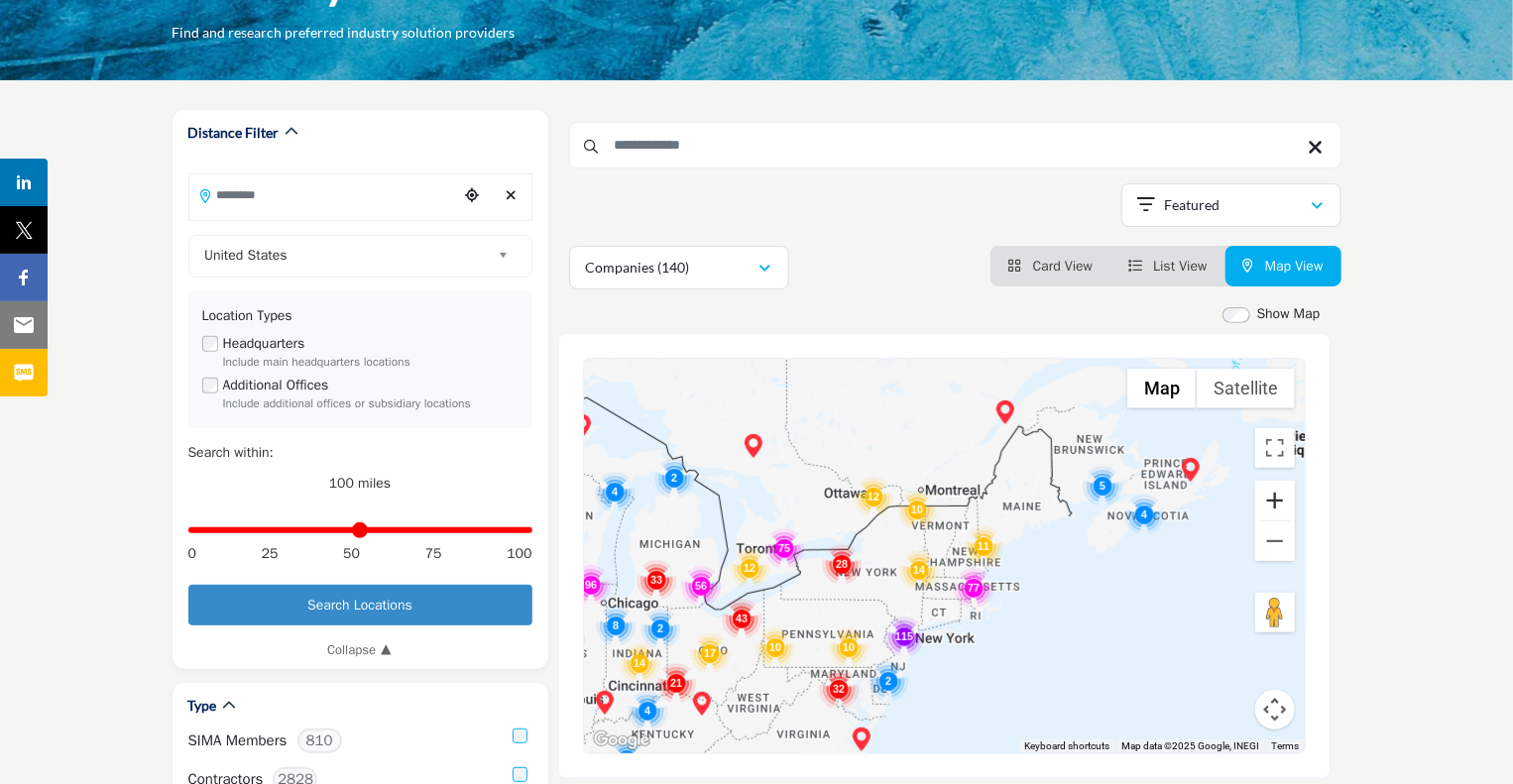 click at bounding box center (1275, 501) 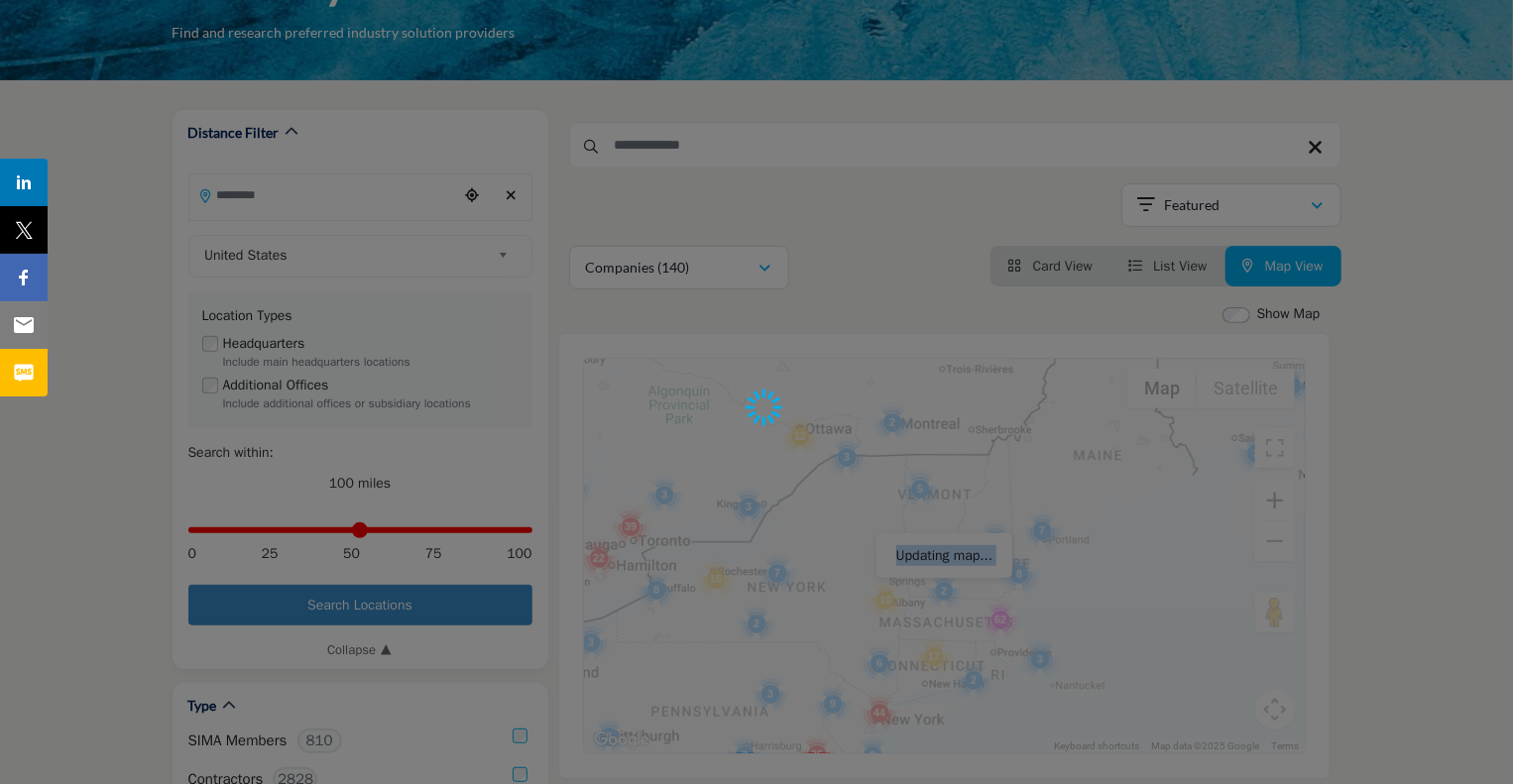 click at bounding box center [756, 392] 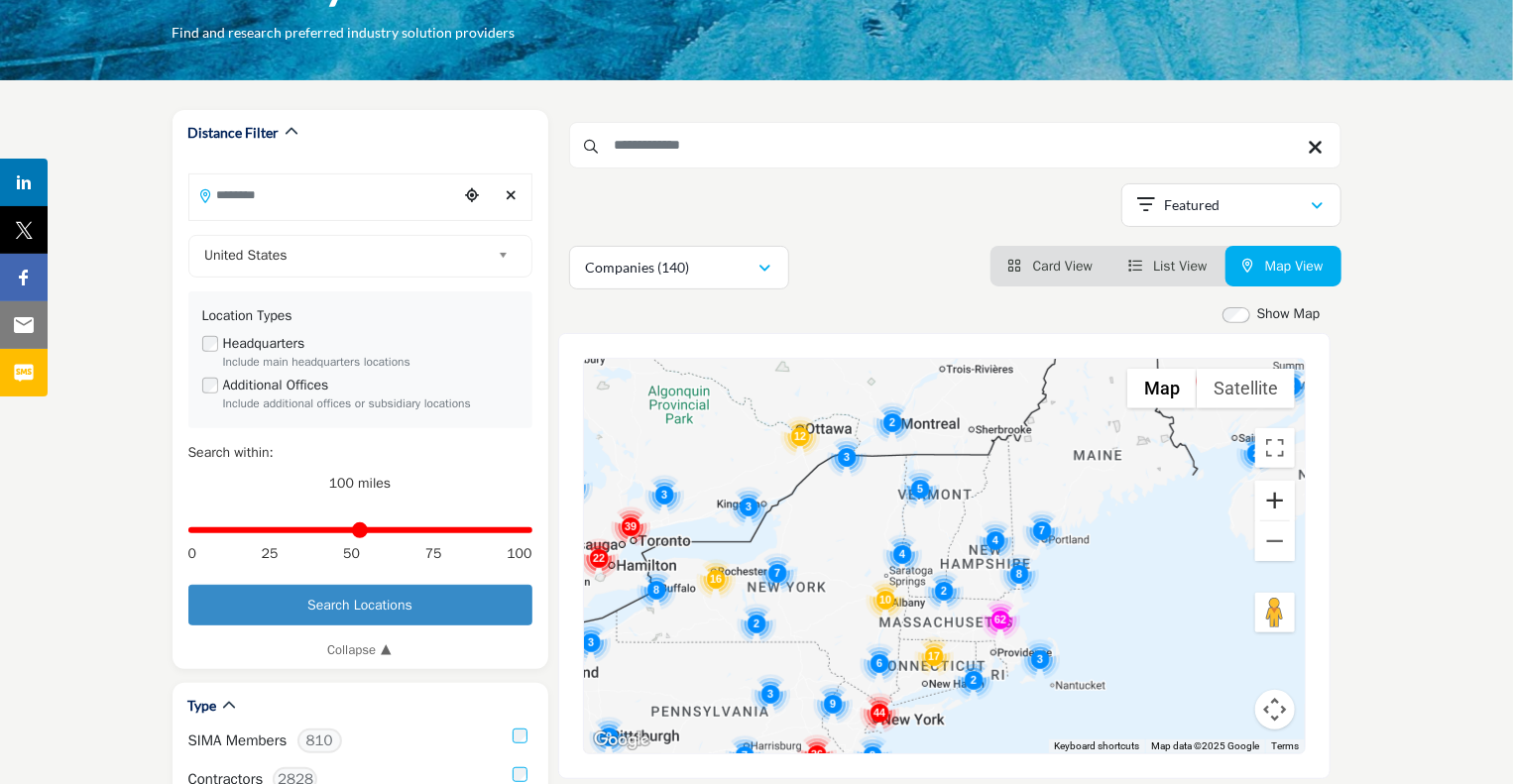 click at bounding box center [1275, 501] 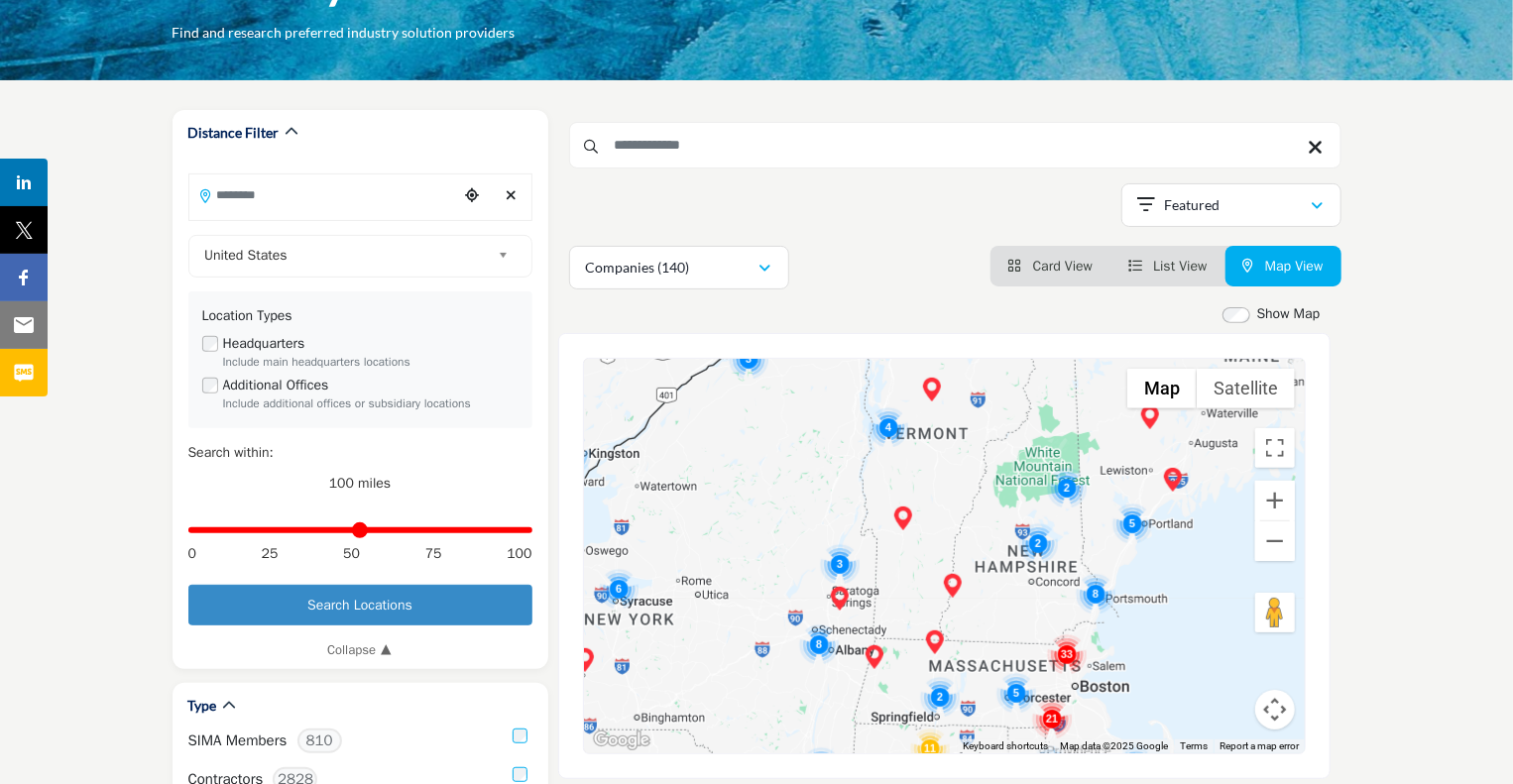 drag, startPoint x: 1140, startPoint y: 665, endPoint x: 888, endPoint y: 510, distance: 295.853 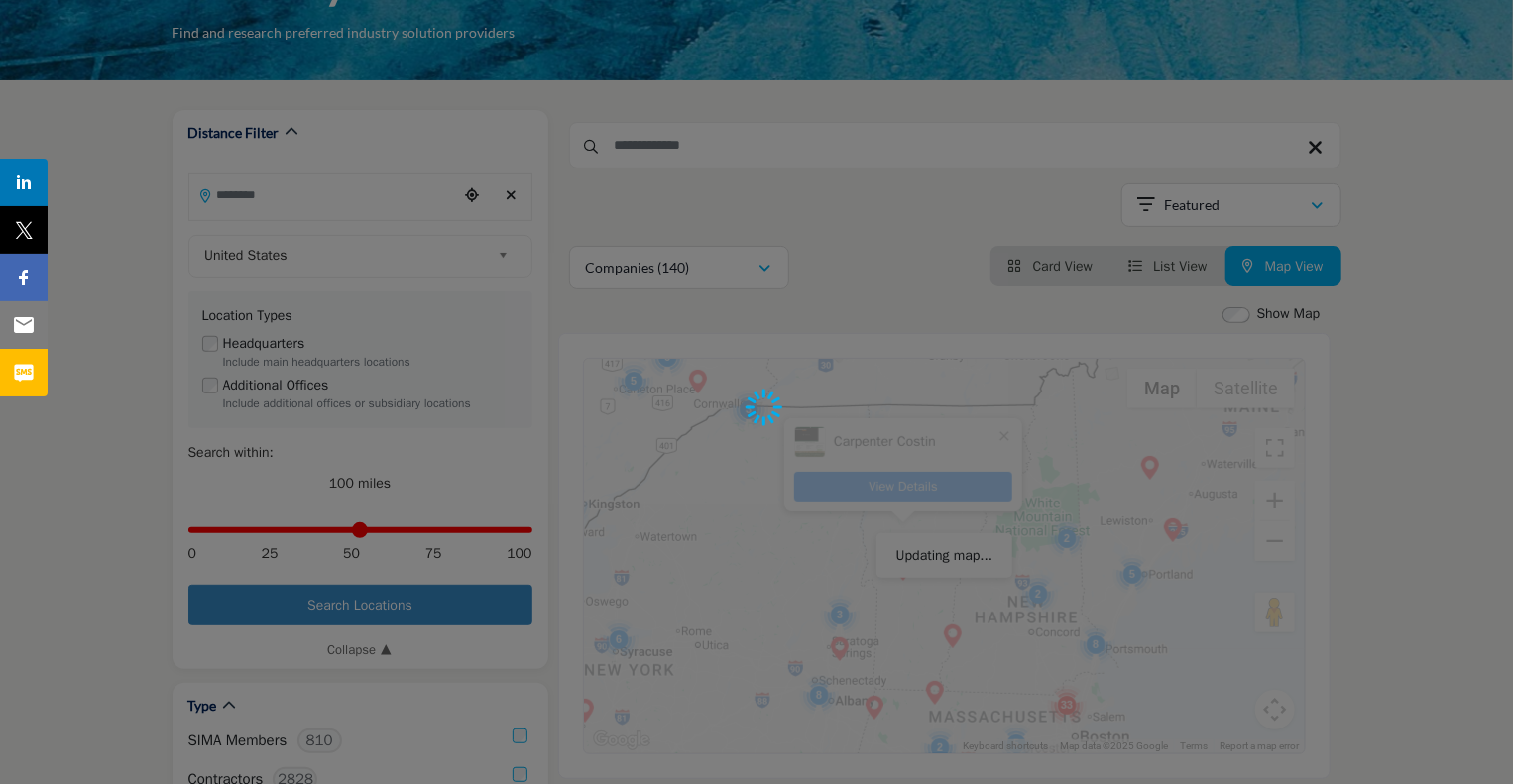 drag, startPoint x: 1195, startPoint y: 673, endPoint x: 1070, endPoint y: 550, distance: 175.36818 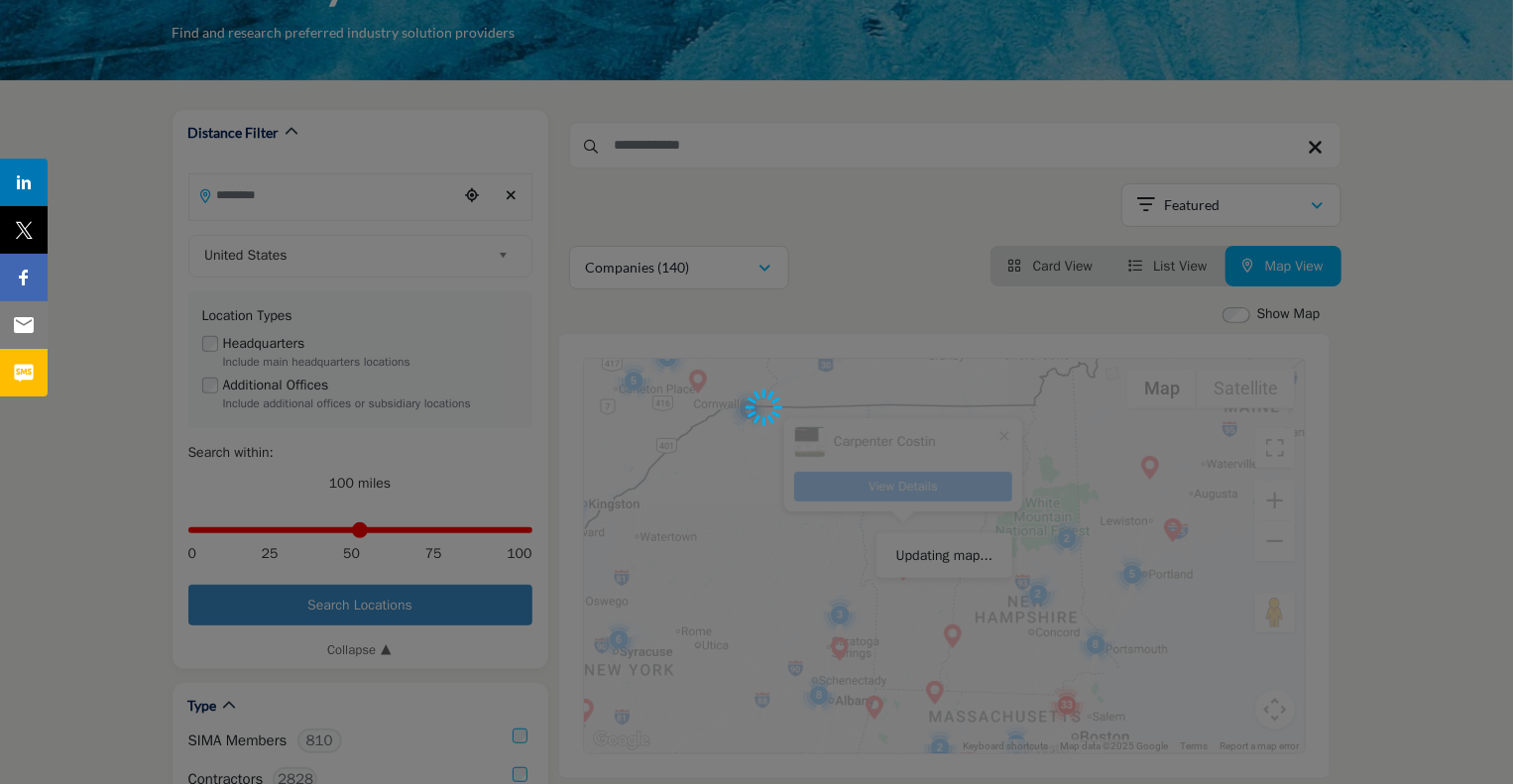 click at bounding box center [756, 392] 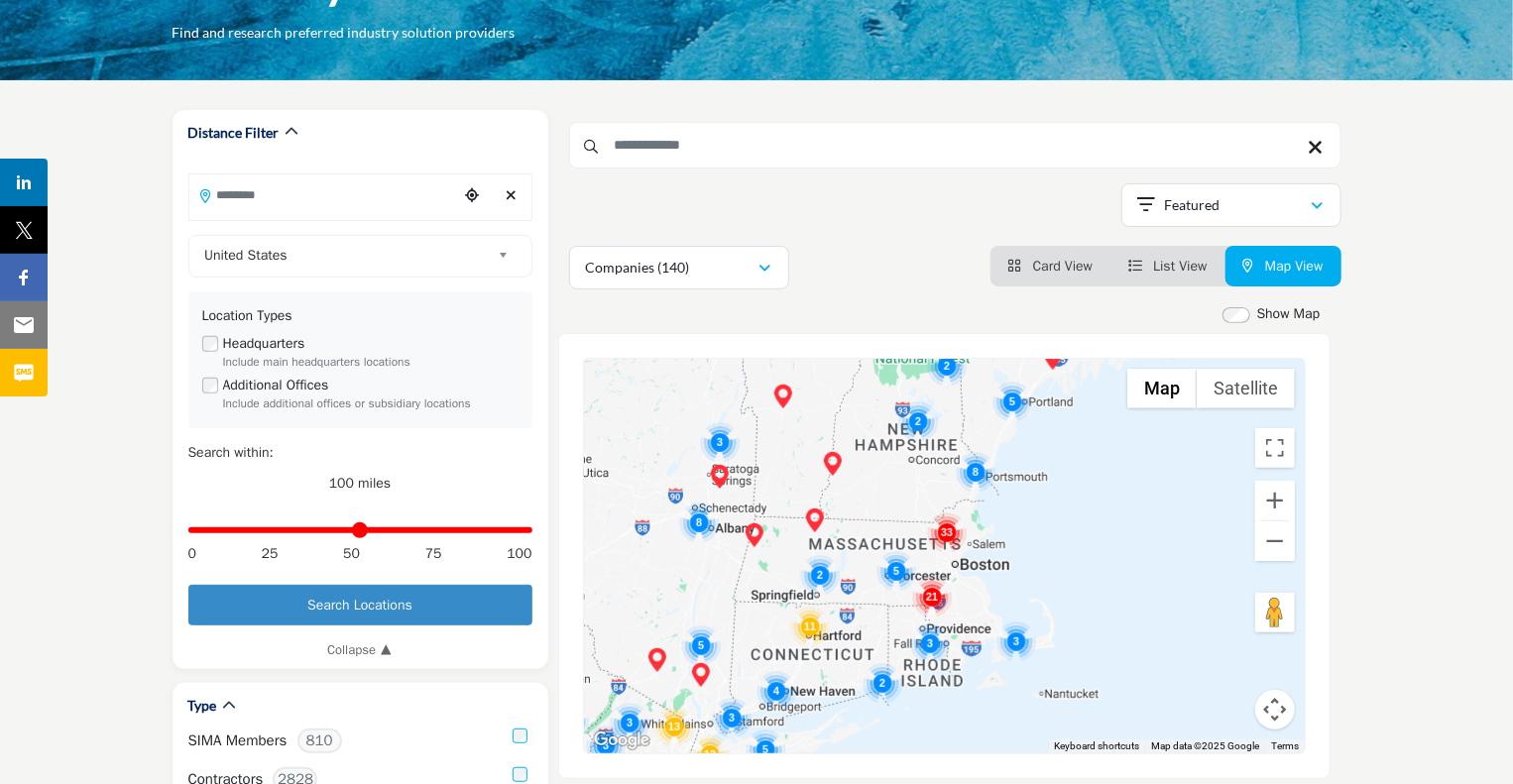 drag, startPoint x: 1174, startPoint y: 676, endPoint x: 1181, endPoint y: 499, distance: 177.13836 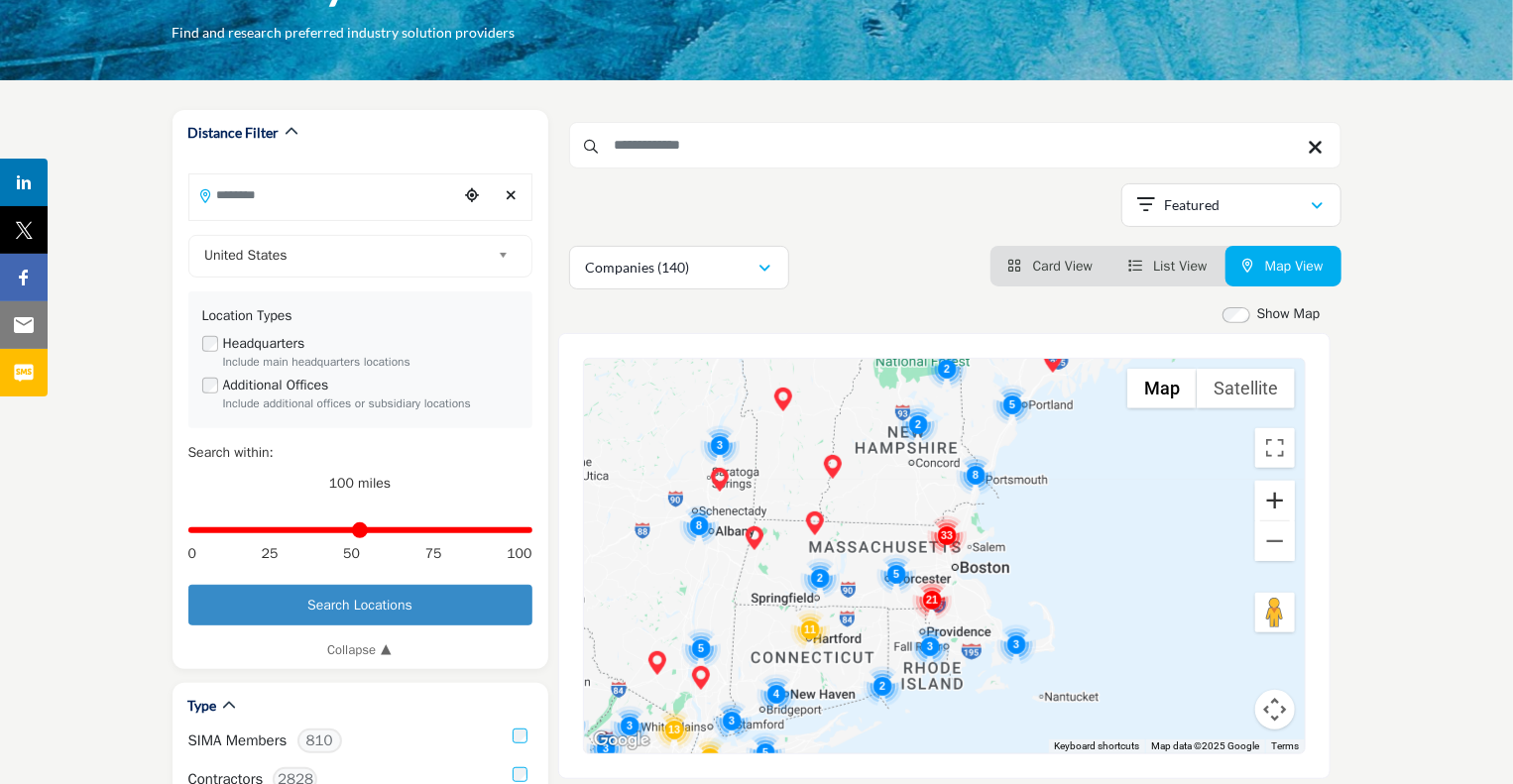 click at bounding box center [1275, 501] 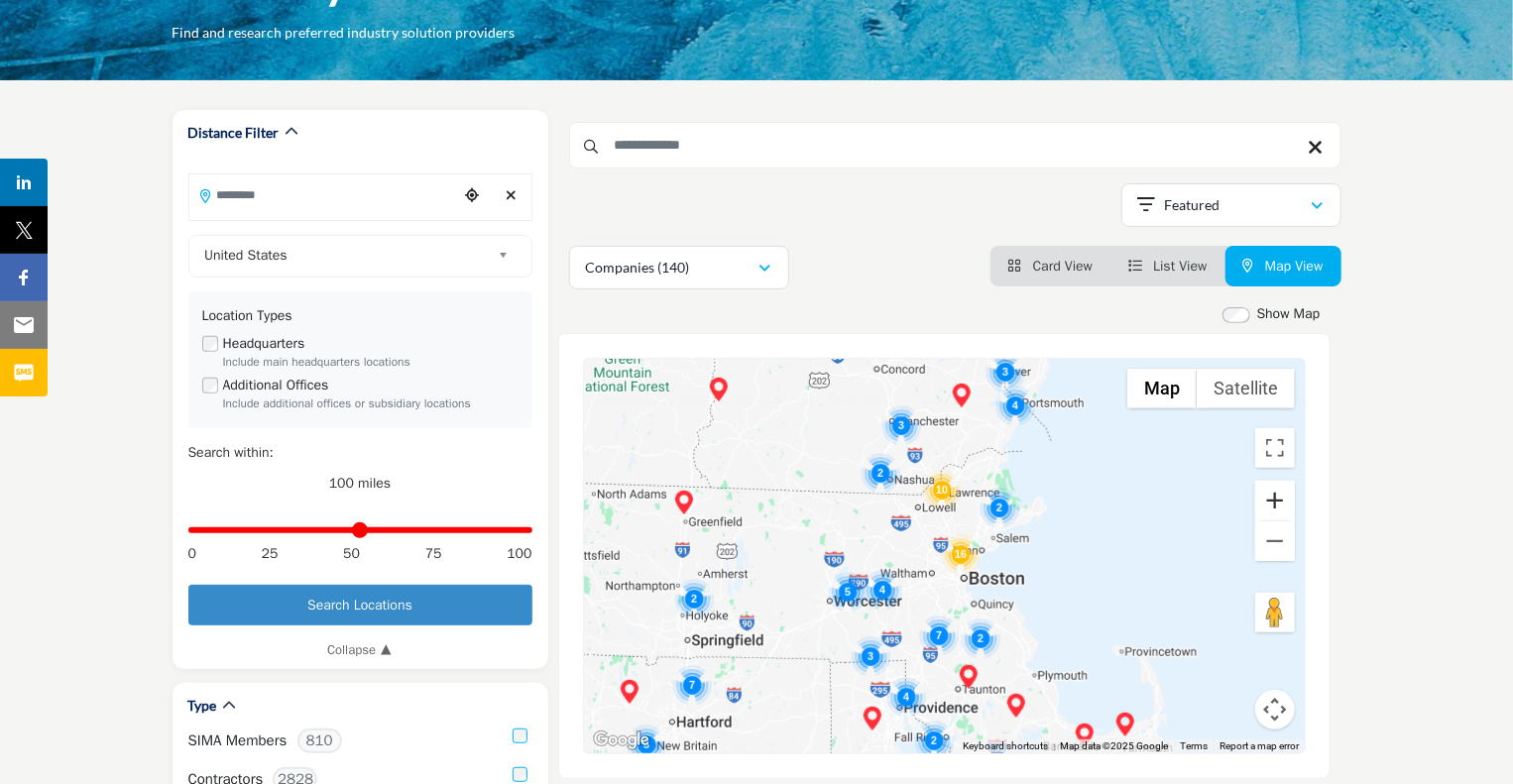 click at bounding box center (1275, 501) 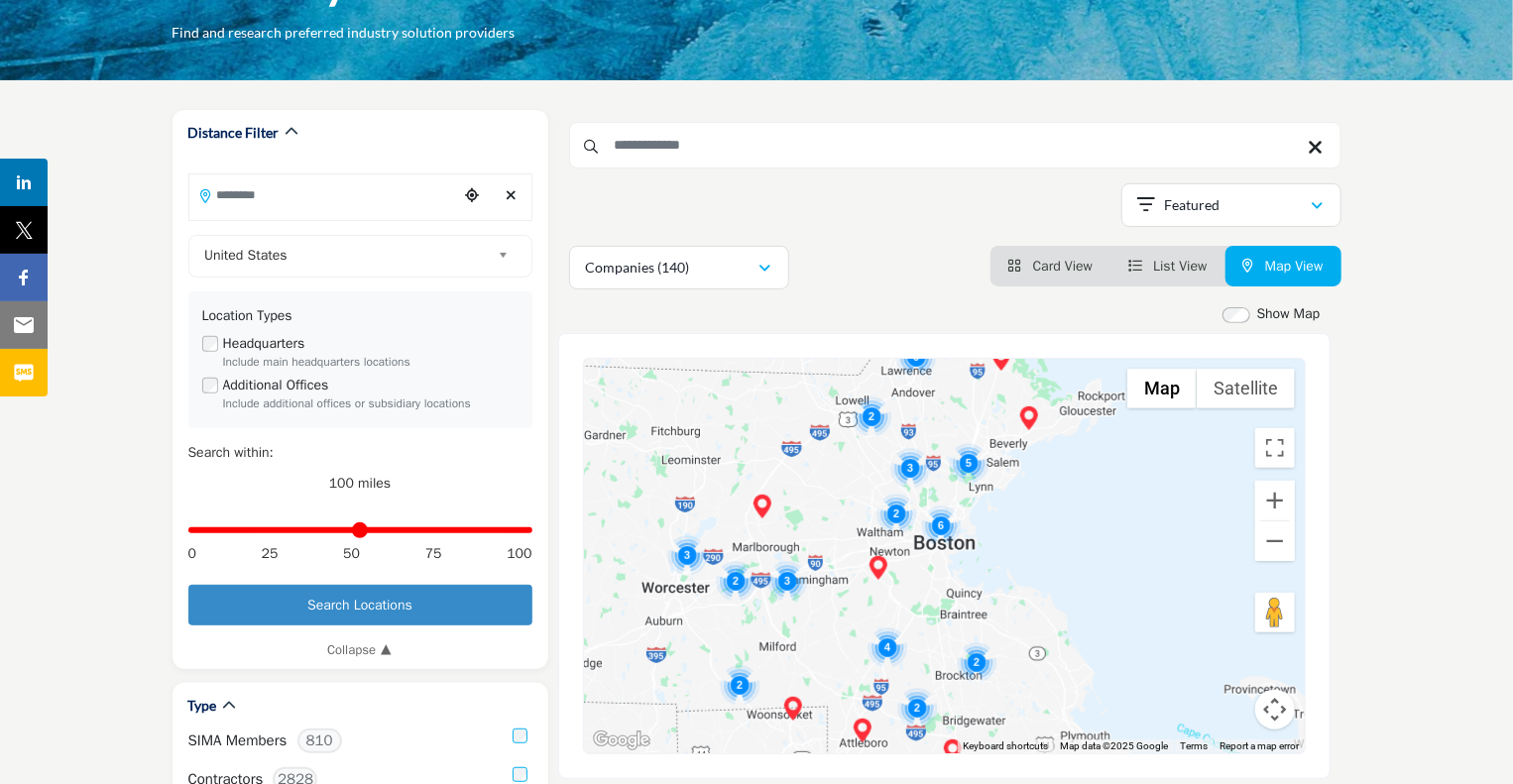 drag, startPoint x: 1150, startPoint y: 641, endPoint x: 1111, endPoint y: 573, distance: 78.39005 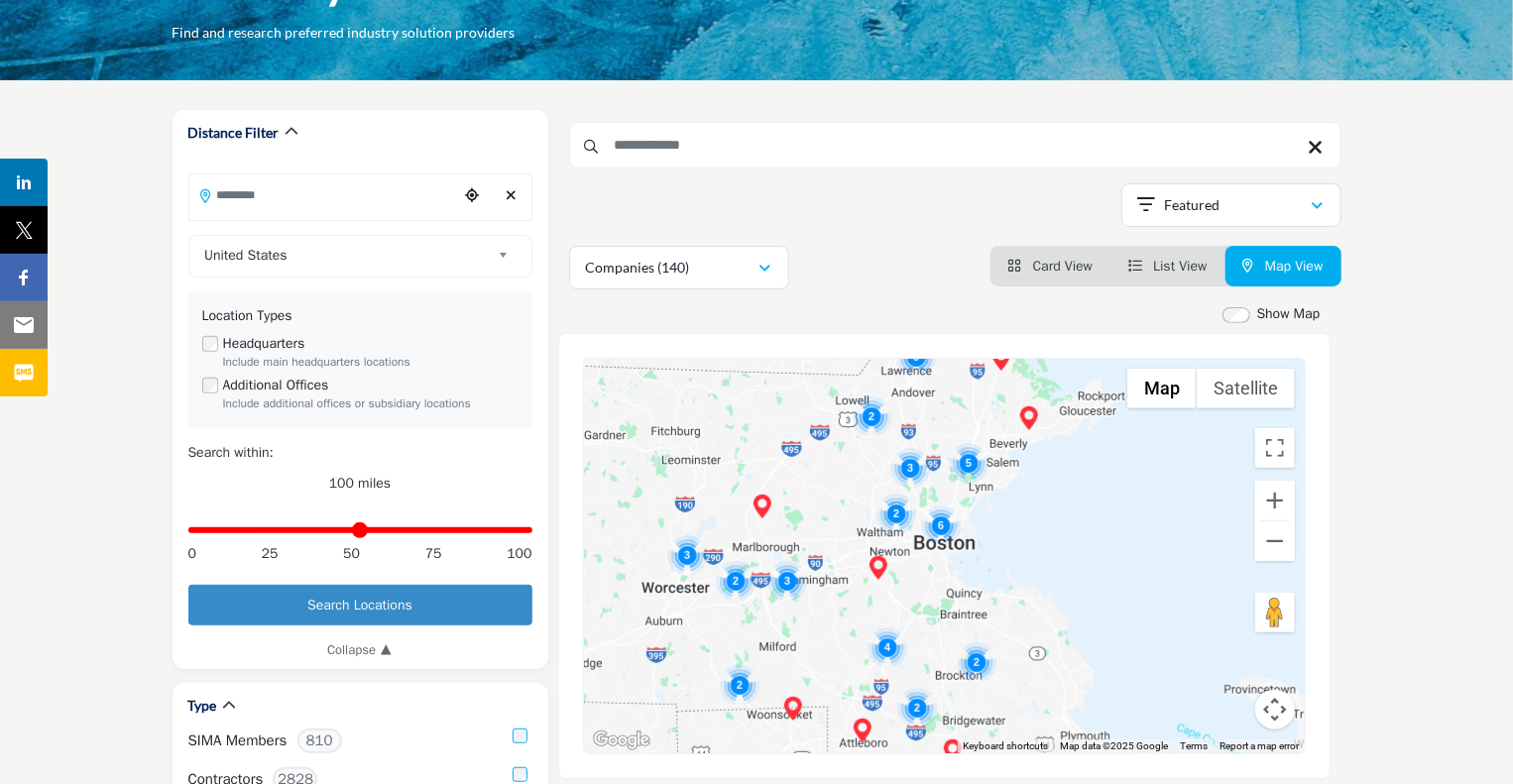 click at bounding box center [944, 556] 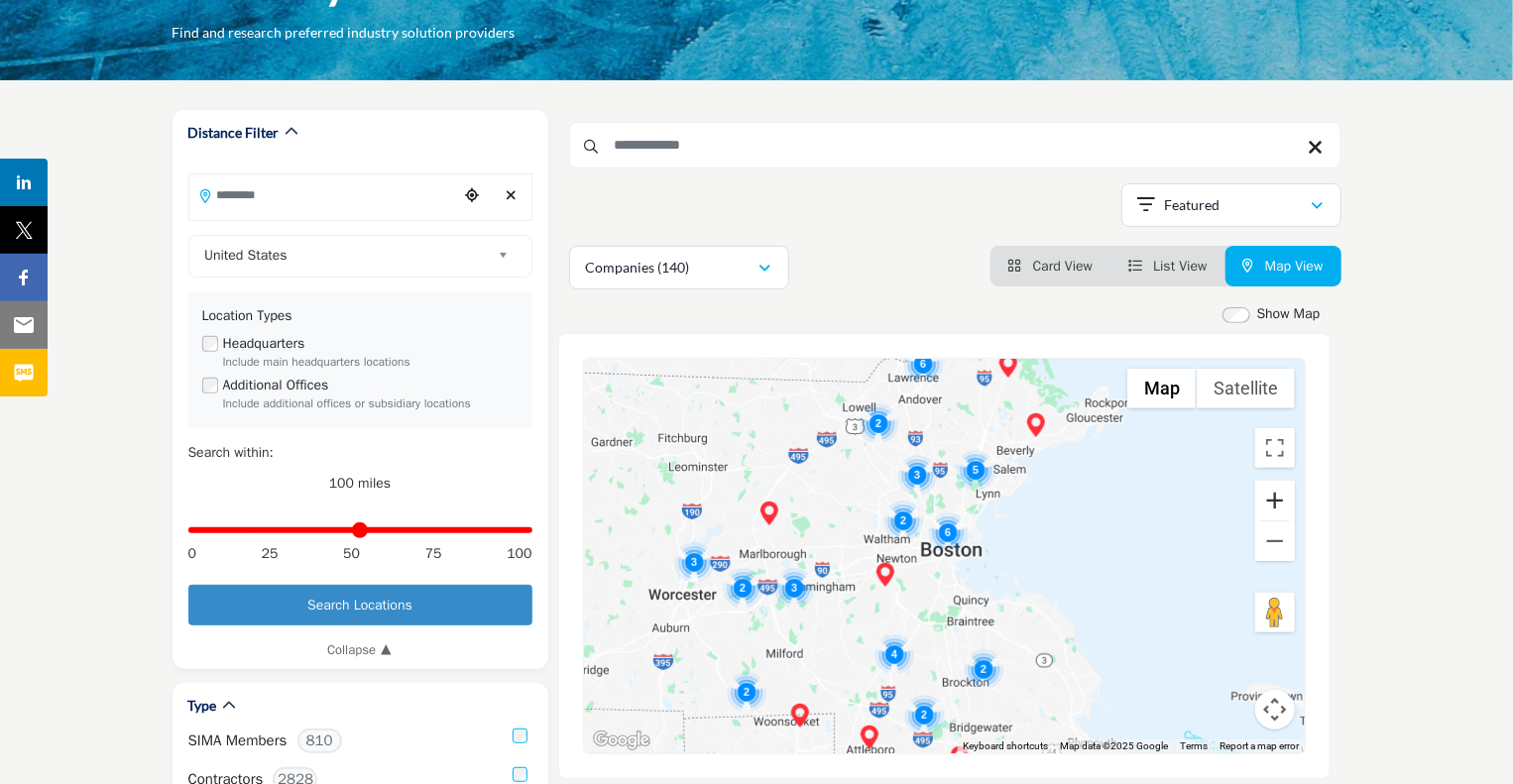 click at bounding box center (1275, 501) 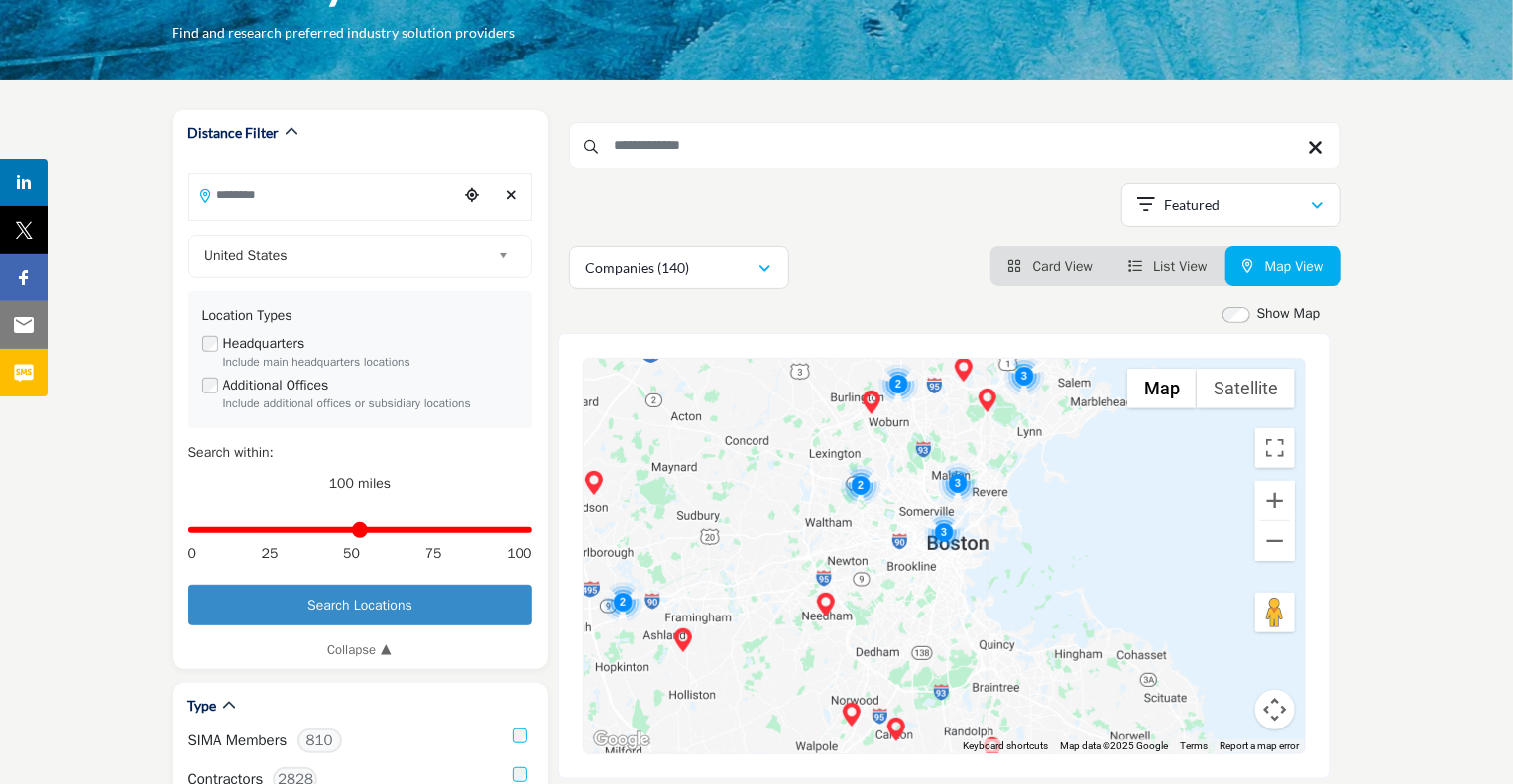 drag, startPoint x: 1095, startPoint y: 593, endPoint x: 1110, endPoint y: 503, distance: 91.24144 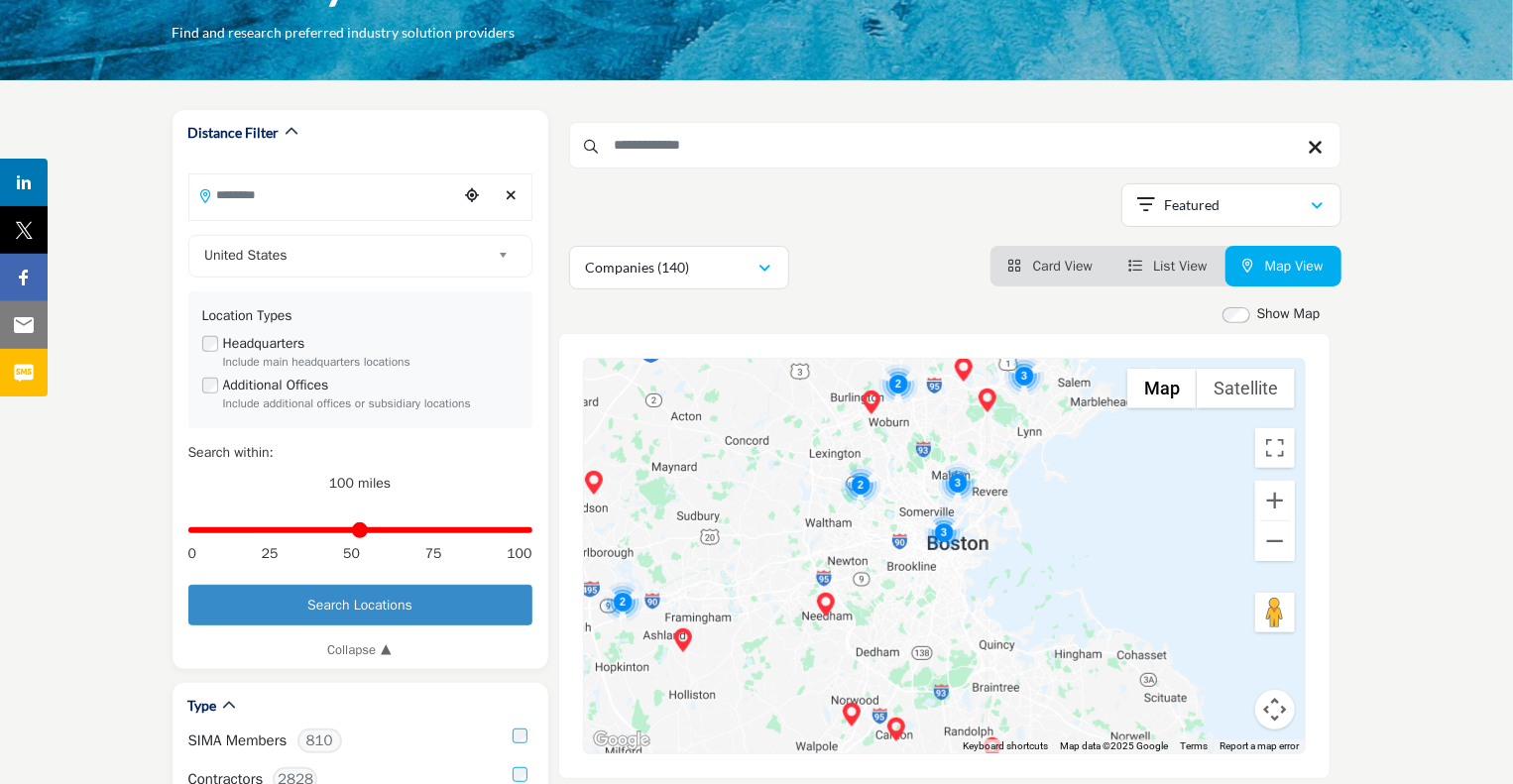 click on "sima.org
Browse
Invite
Pricing
Contact Us" at bounding box center [756, 2817] 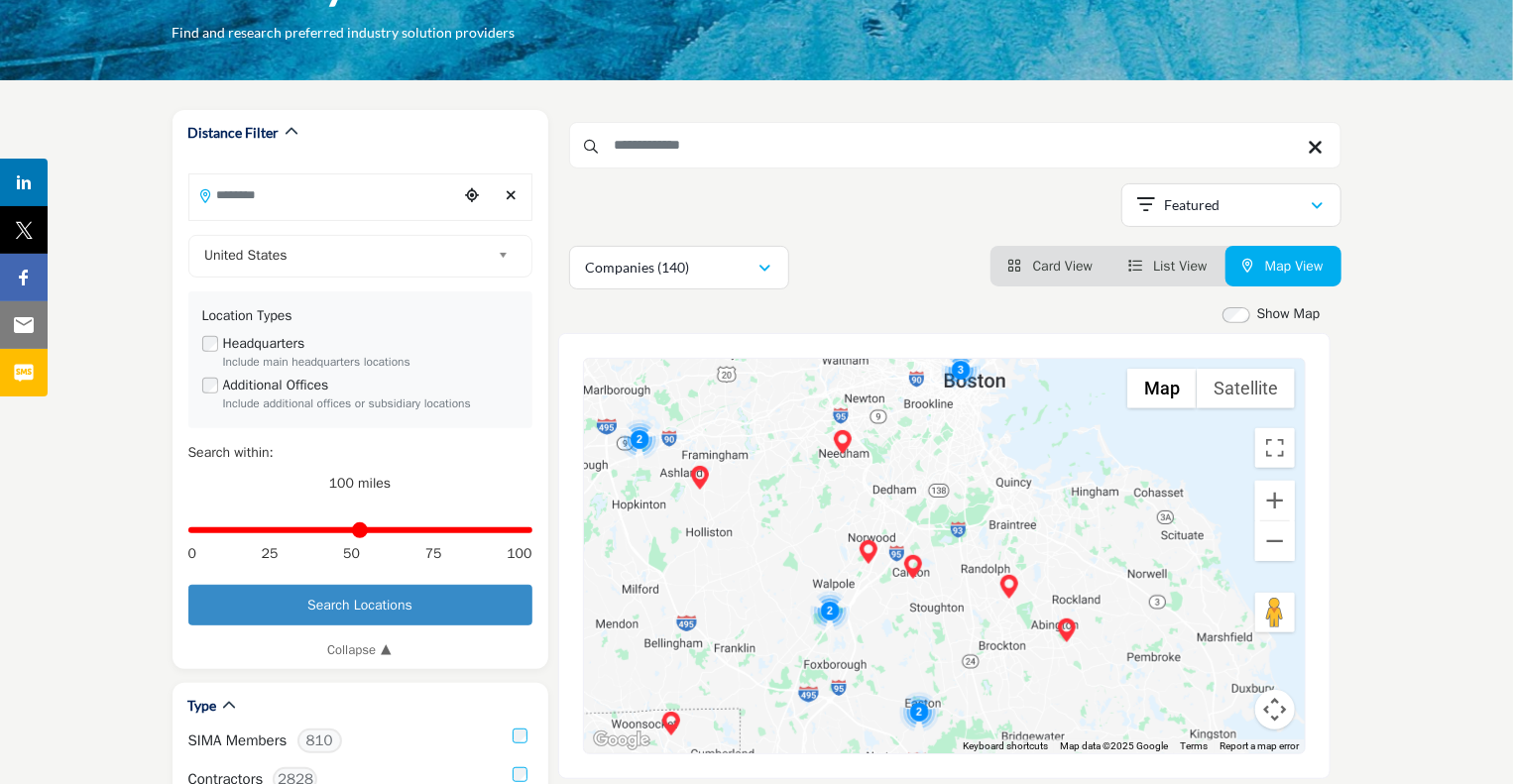 drag, startPoint x: 1095, startPoint y: 562, endPoint x: 1092, endPoint y: 404, distance: 158.0285 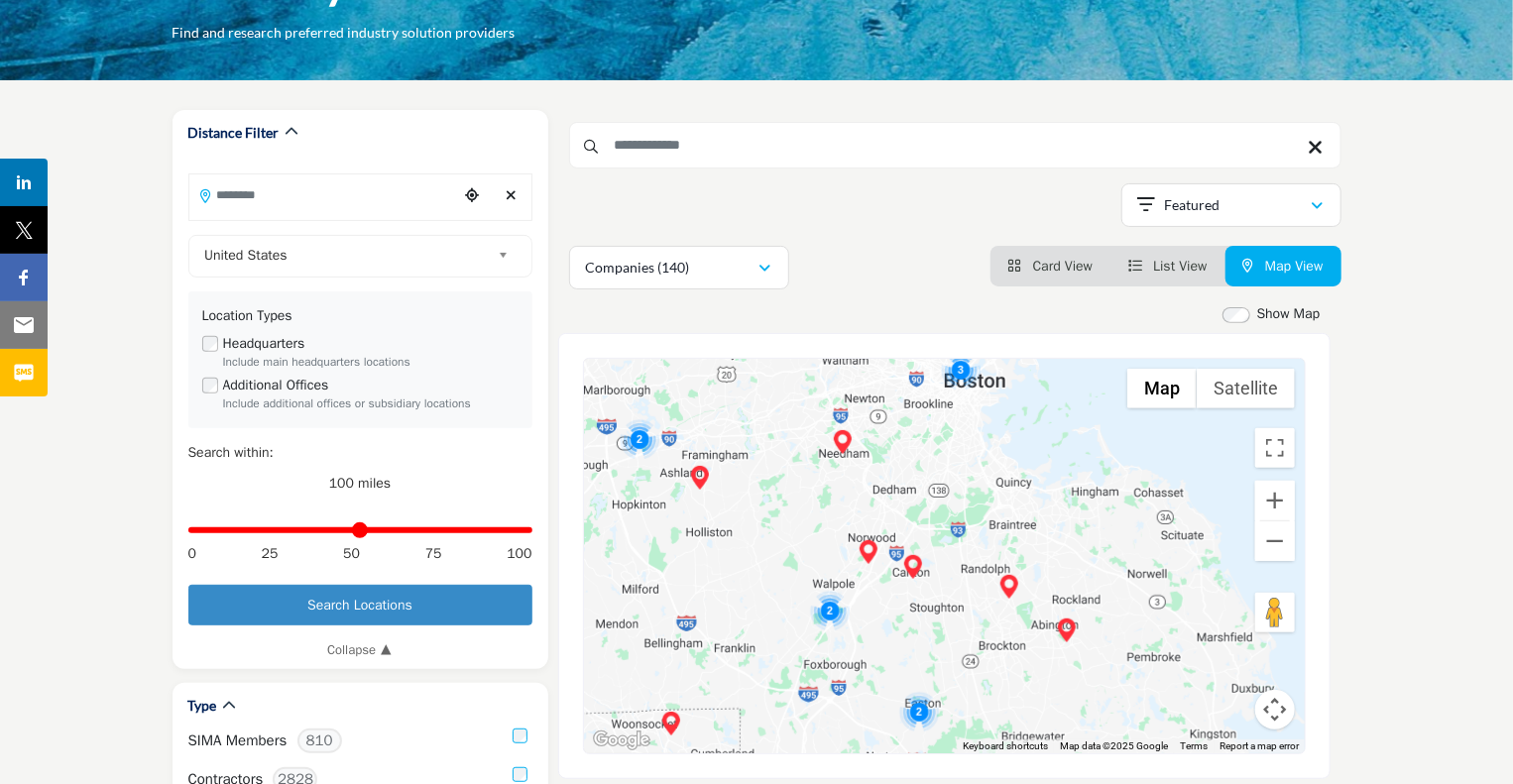 click at bounding box center [944, 556] 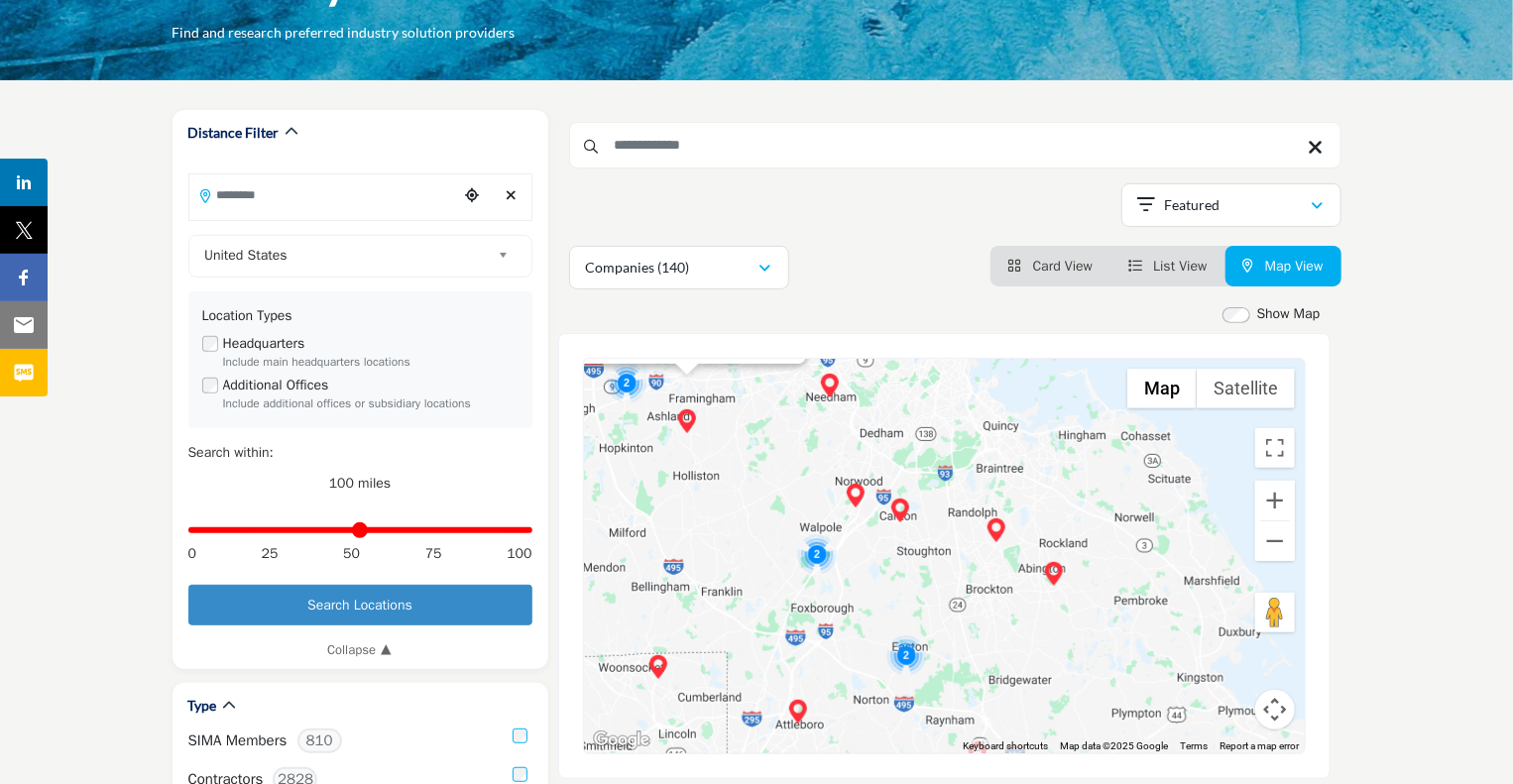 drag, startPoint x: 1100, startPoint y: 634, endPoint x: 1021, endPoint y: 483, distance: 170.41714 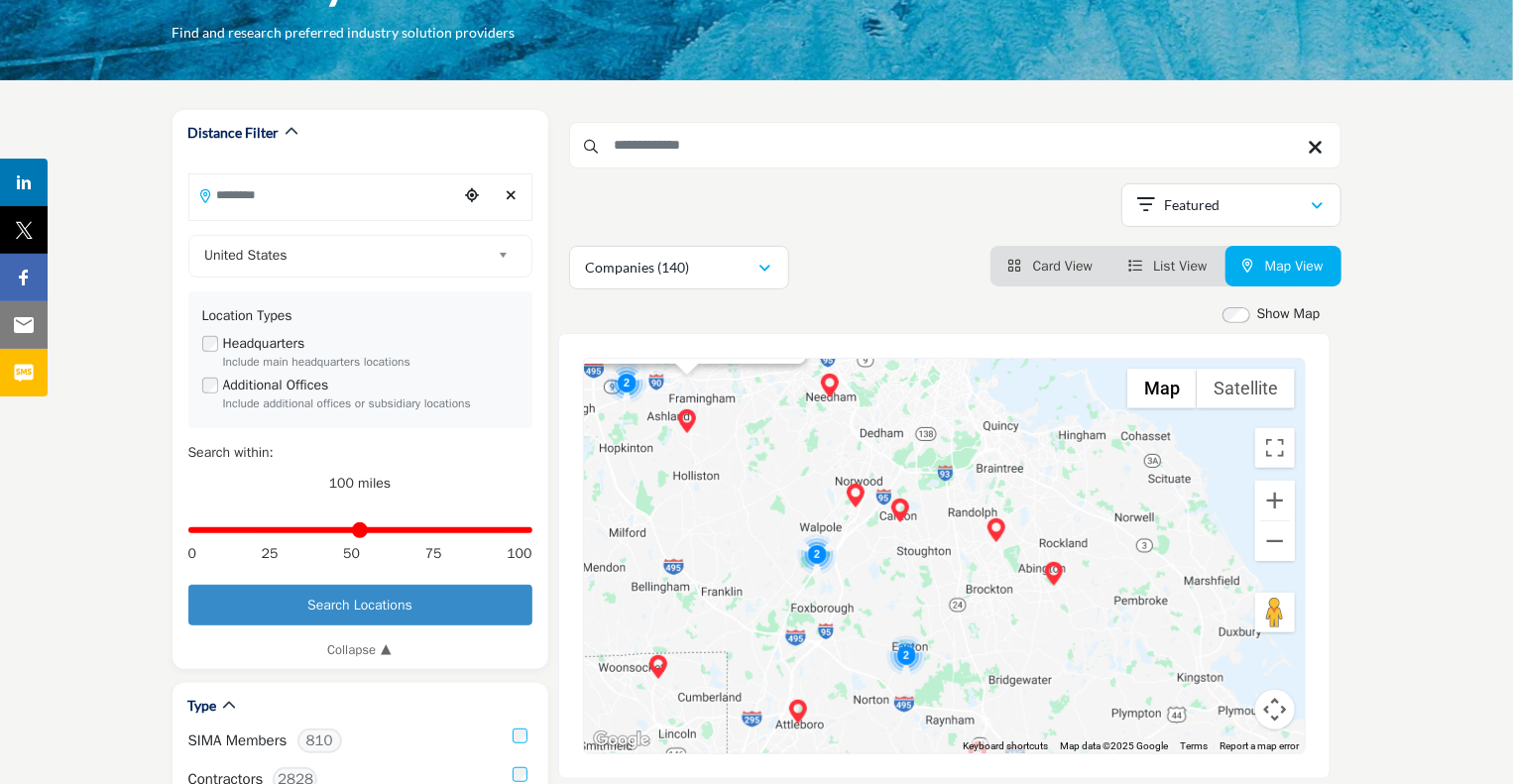 click on "GroundsKeeper
View Details" at bounding box center [944, 556] 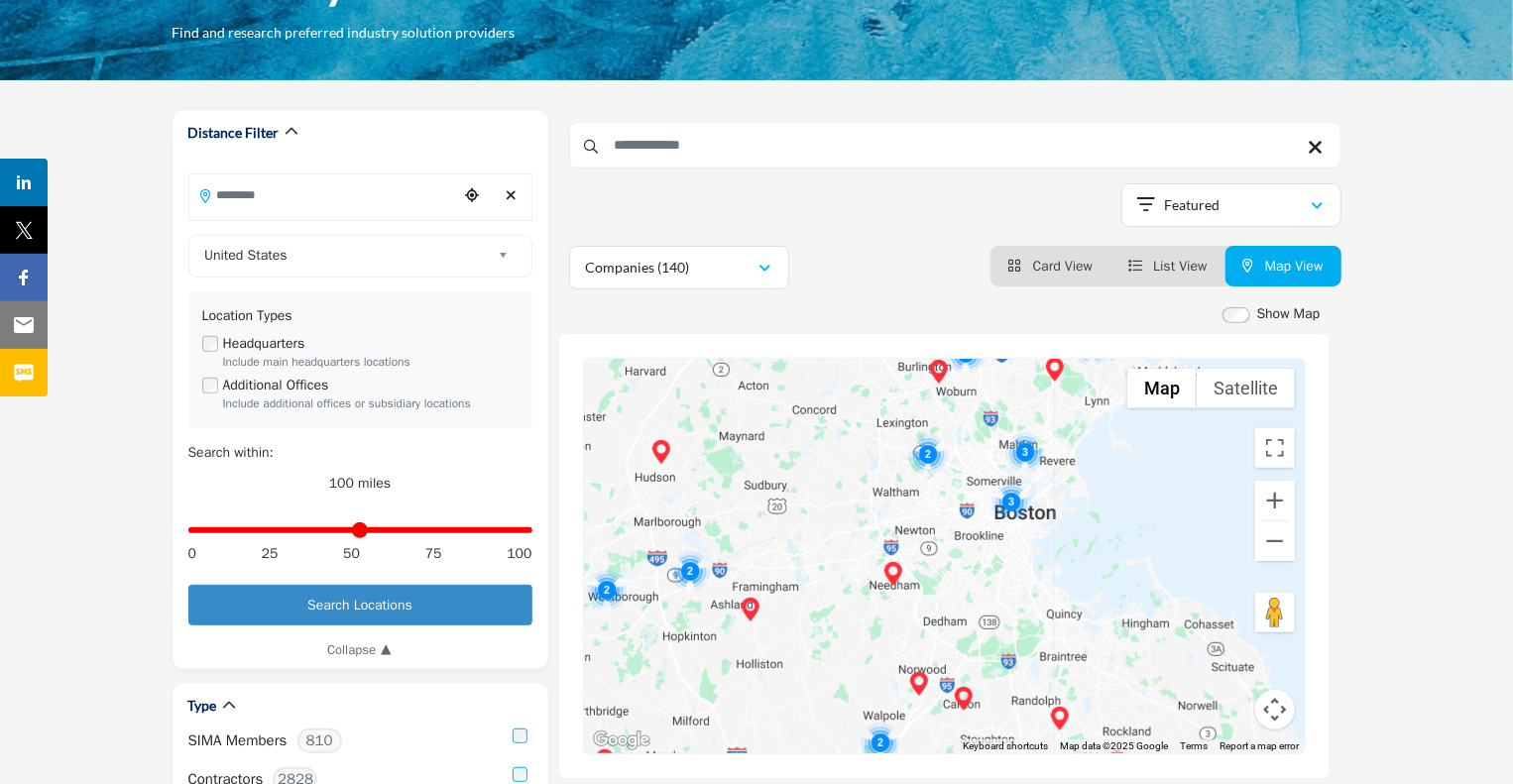 drag, startPoint x: 1083, startPoint y: 480, endPoint x: 1147, endPoint y: 771, distance: 297.95469 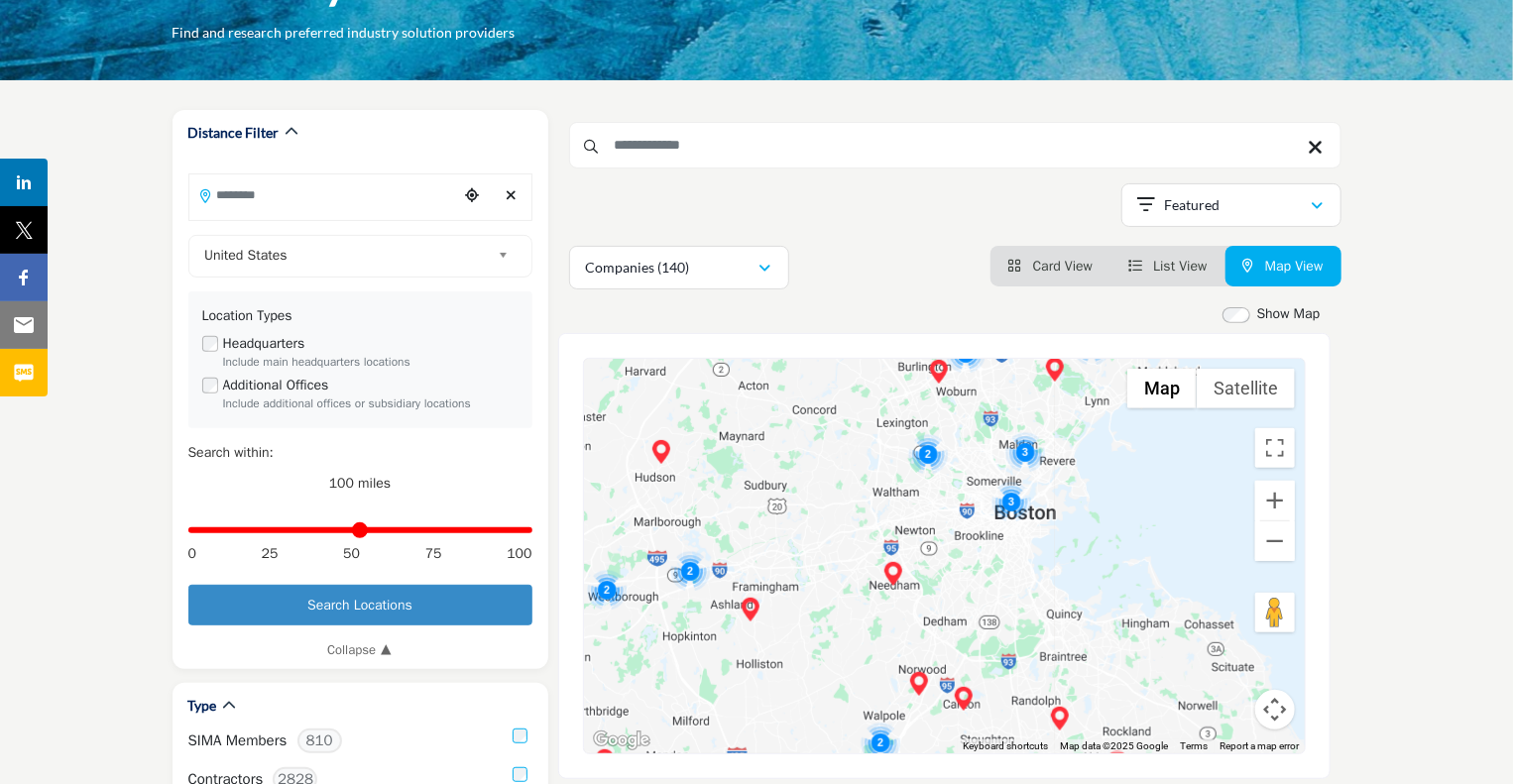 click on "← Move left → Move right ↑ Move up ↓ Move down + Zoom in - Zoom out Home Jump left by 75% End Jump right by 75% Page Up Jump up by 75% Page Down Jump down by 75% 2 2 2 2 2 3 2 2 2 2 2 2 2 2 2 2 2 2 2 2 2 2 2 2 5 2 2 2 2 2 4 2 3 2 2 2 2 2 3 3 2 2 3 3 2 2 2 3 3 2 2 2 2 2 3 2 2 2 2 2 2 2 2 2 2 2 2 2 3 2 3 2 3 2 2 2 2 2 2 2 2 2 4 2 3 2 2 2 2 2 3 2 3 2 2 2 2 2 2 2 2 3 4 3 2 2 2 2 3 2 2 2 2 2 2 3 2 3 2 2 2 2 2 Map Terrain Satellite Labels Keyboard shortcuts Map Data Map data ©2025 Google Map data ©2025 Google 5 km  Click to toggle between metric and imperial units Terms Report a map error
No matches for this search term
Try again with a different term" at bounding box center [944, 556] 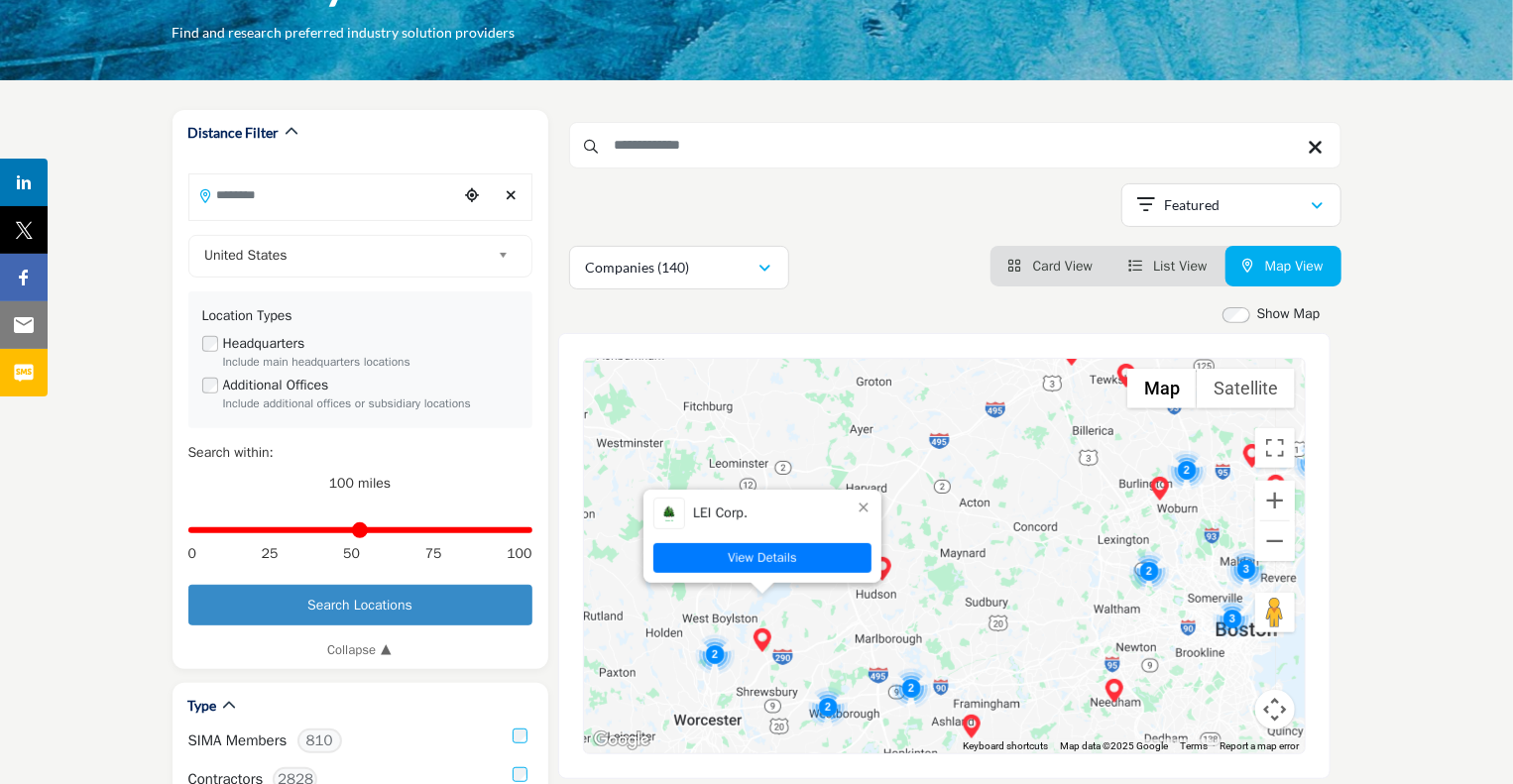 click at bounding box center (828, 707) 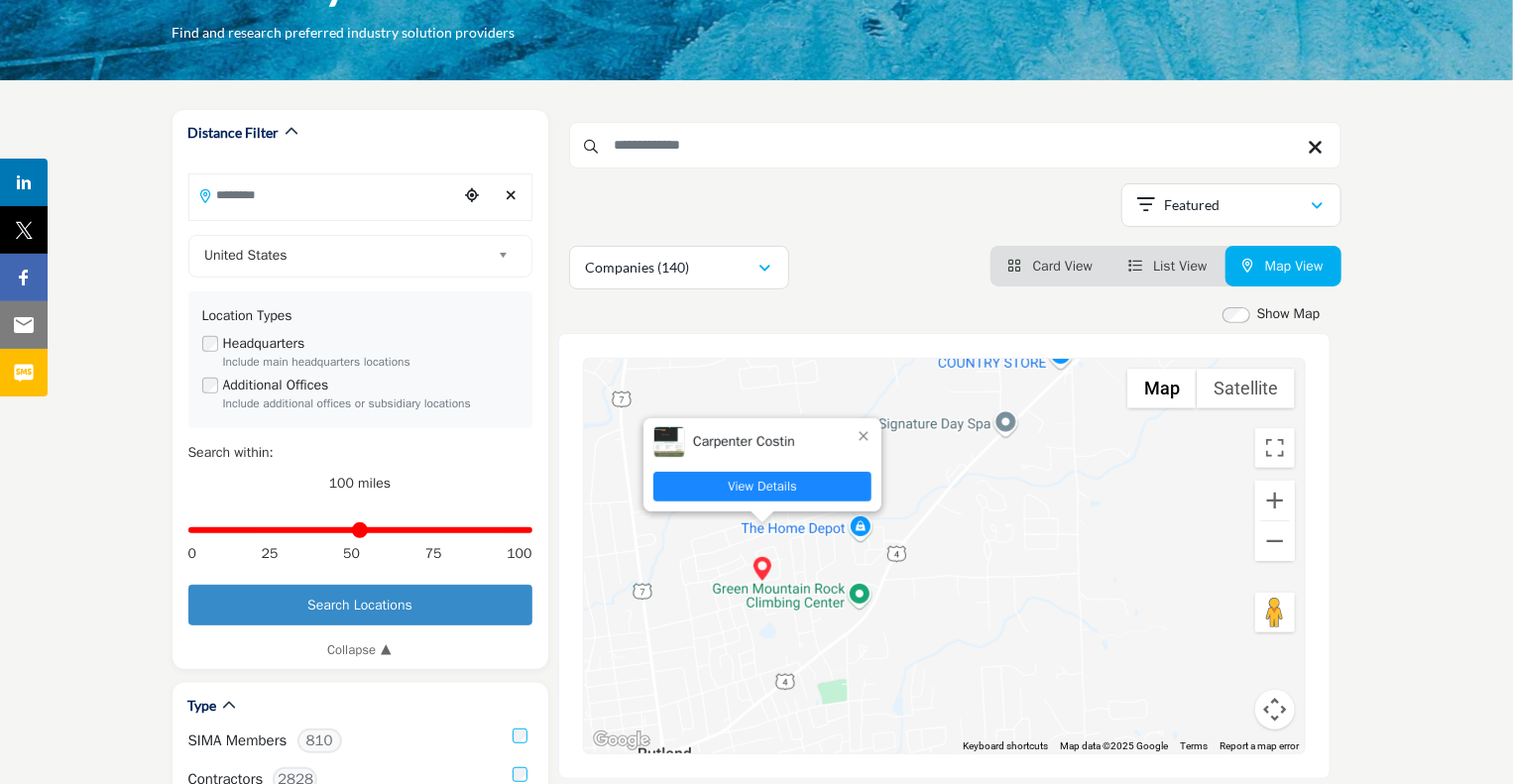 click on "View Details" at bounding box center (762, 487) 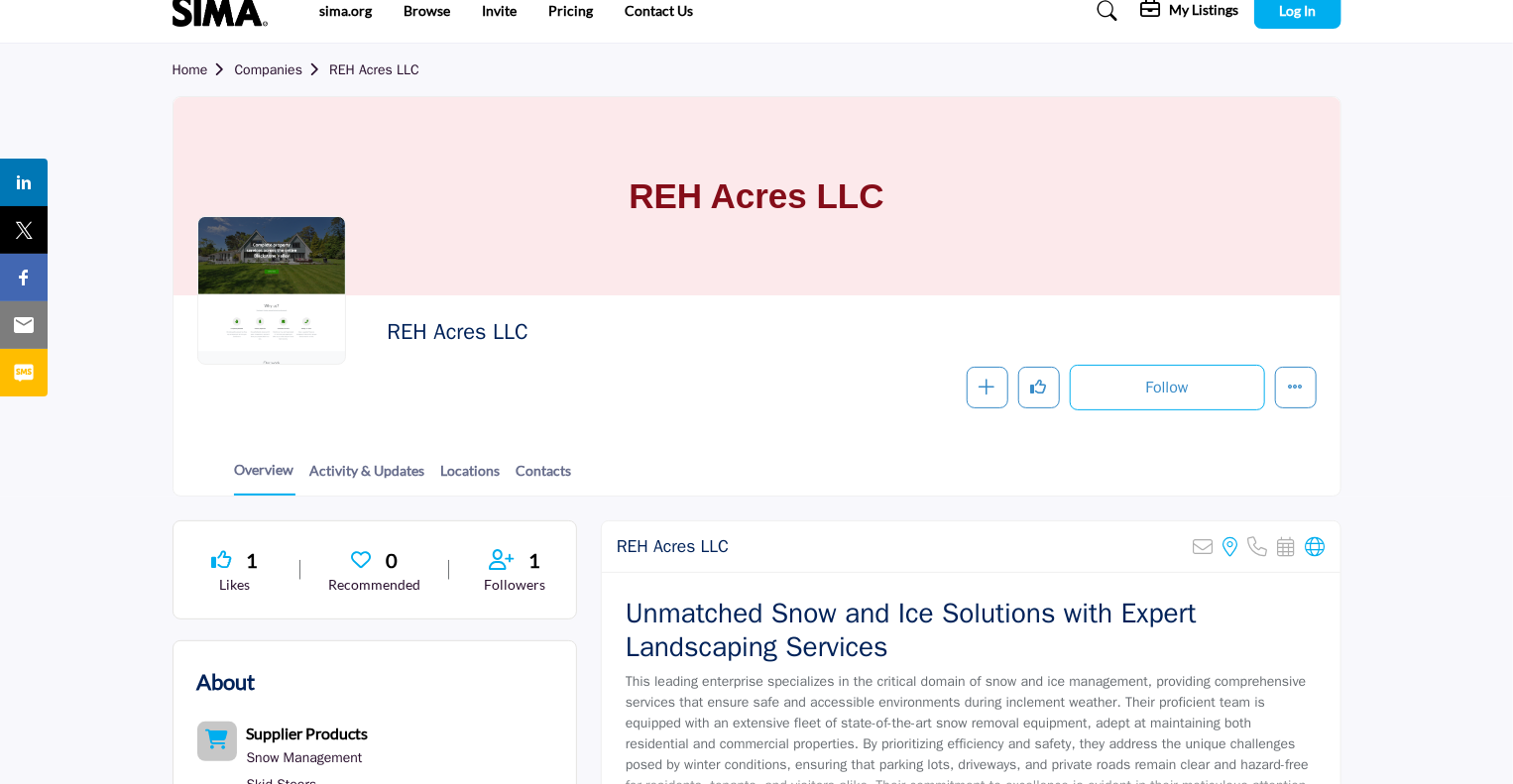 scroll, scrollTop: 0, scrollLeft: 0, axis: both 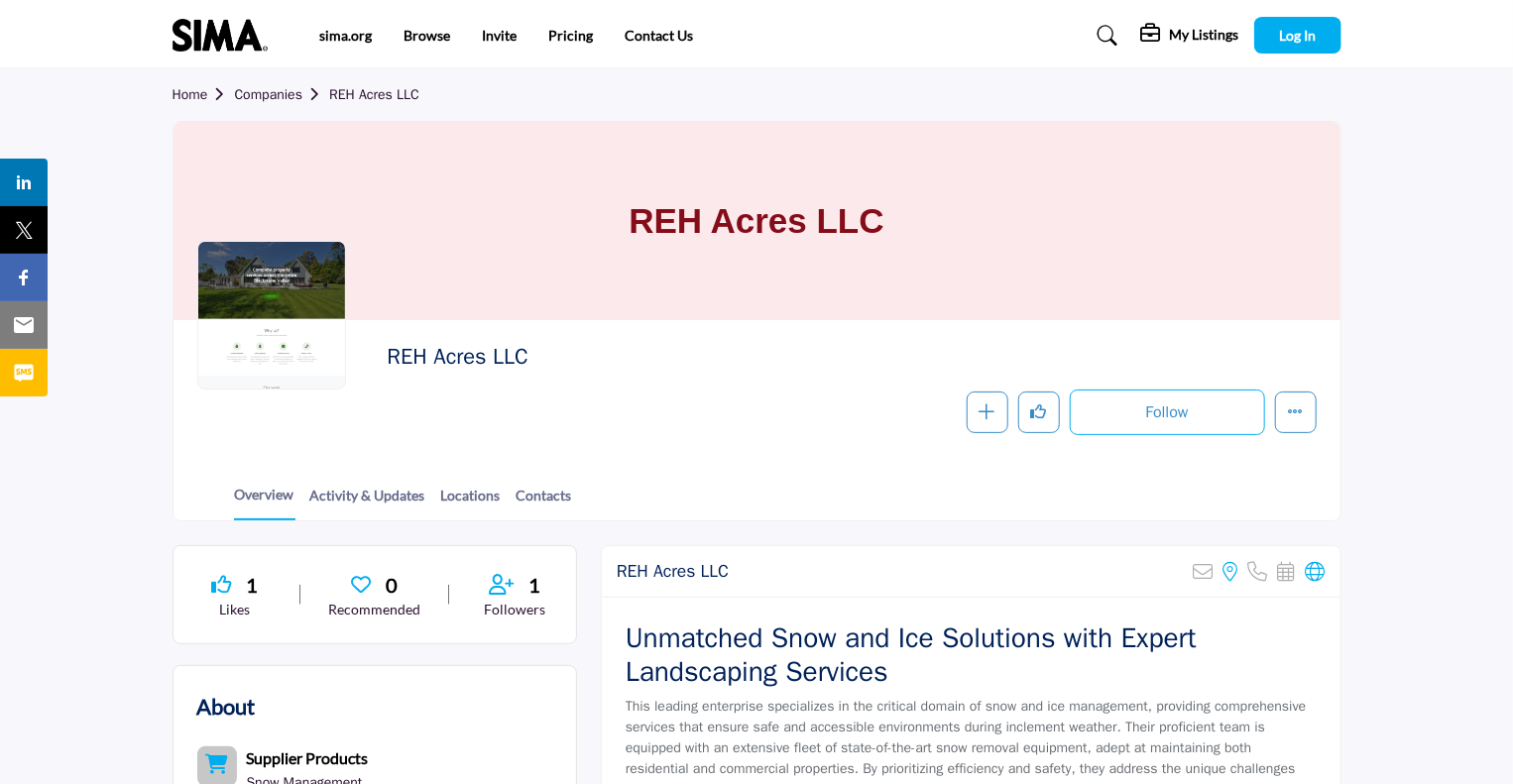 drag, startPoint x: 889, startPoint y: 228, endPoint x: 631, endPoint y: 223, distance: 258.04845 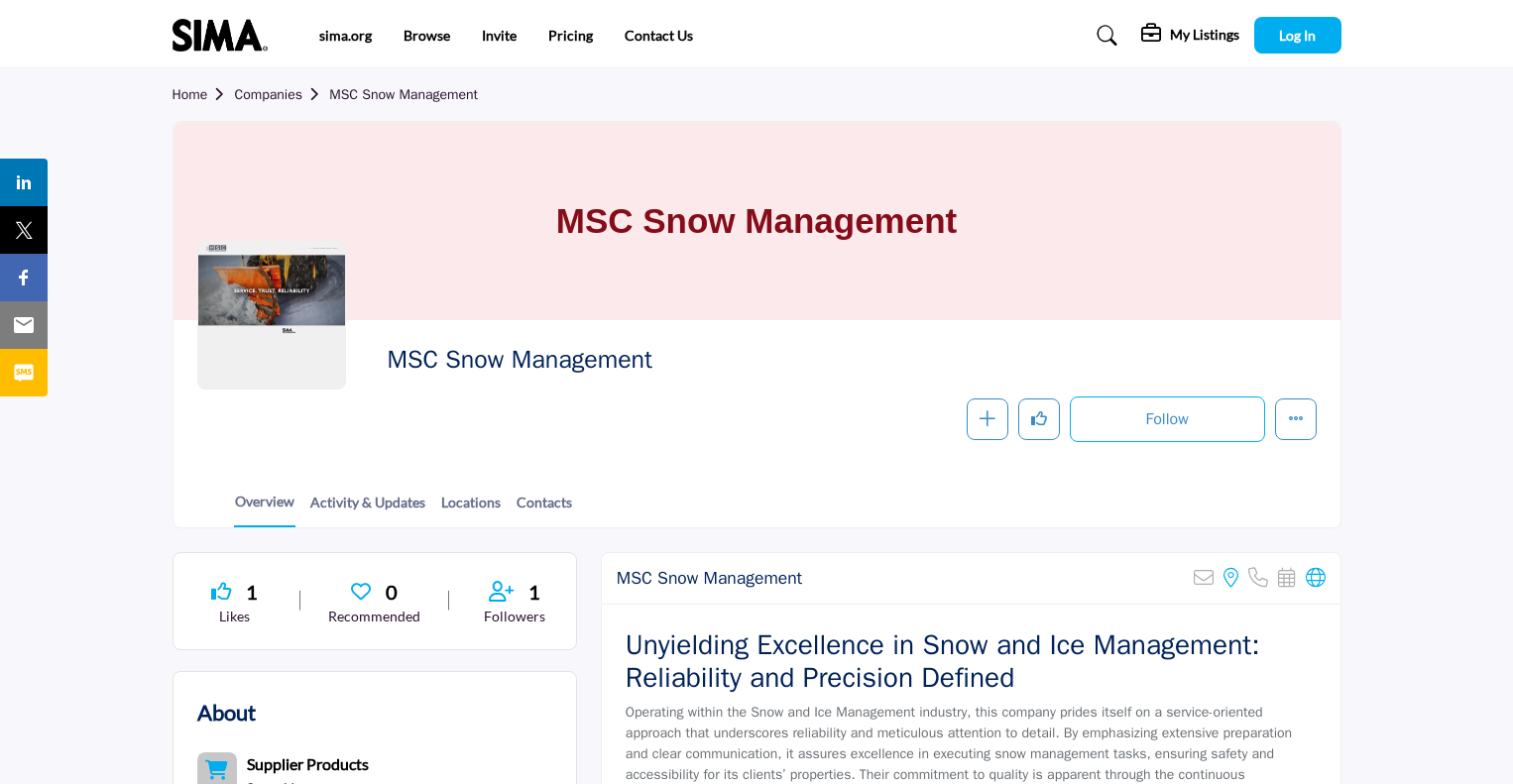 scroll, scrollTop: 0, scrollLeft: 0, axis: both 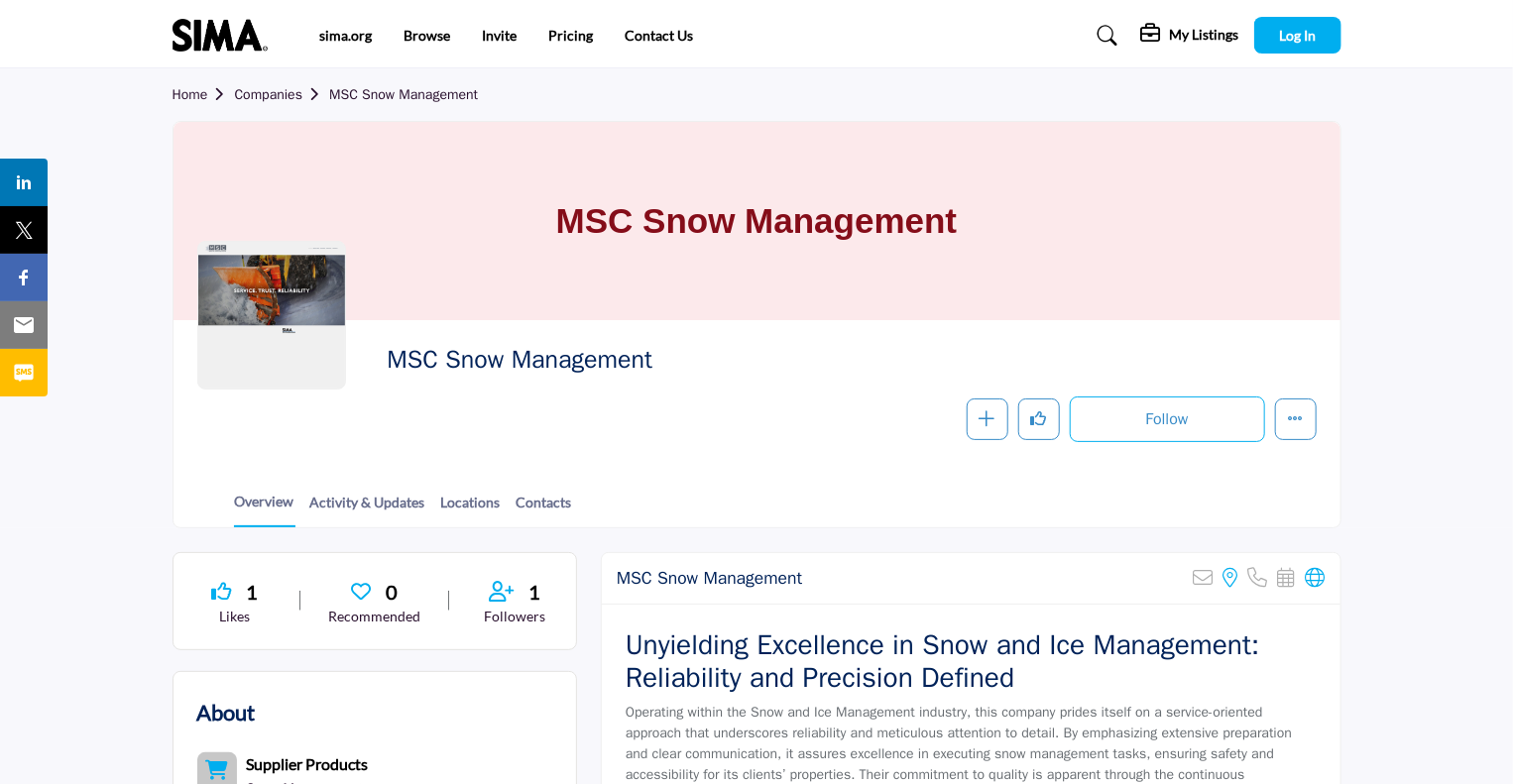 drag, startPoint x: 665, startPoint y: 364, endPoint x: 390, endPoint y: 358, distance: 275.06545 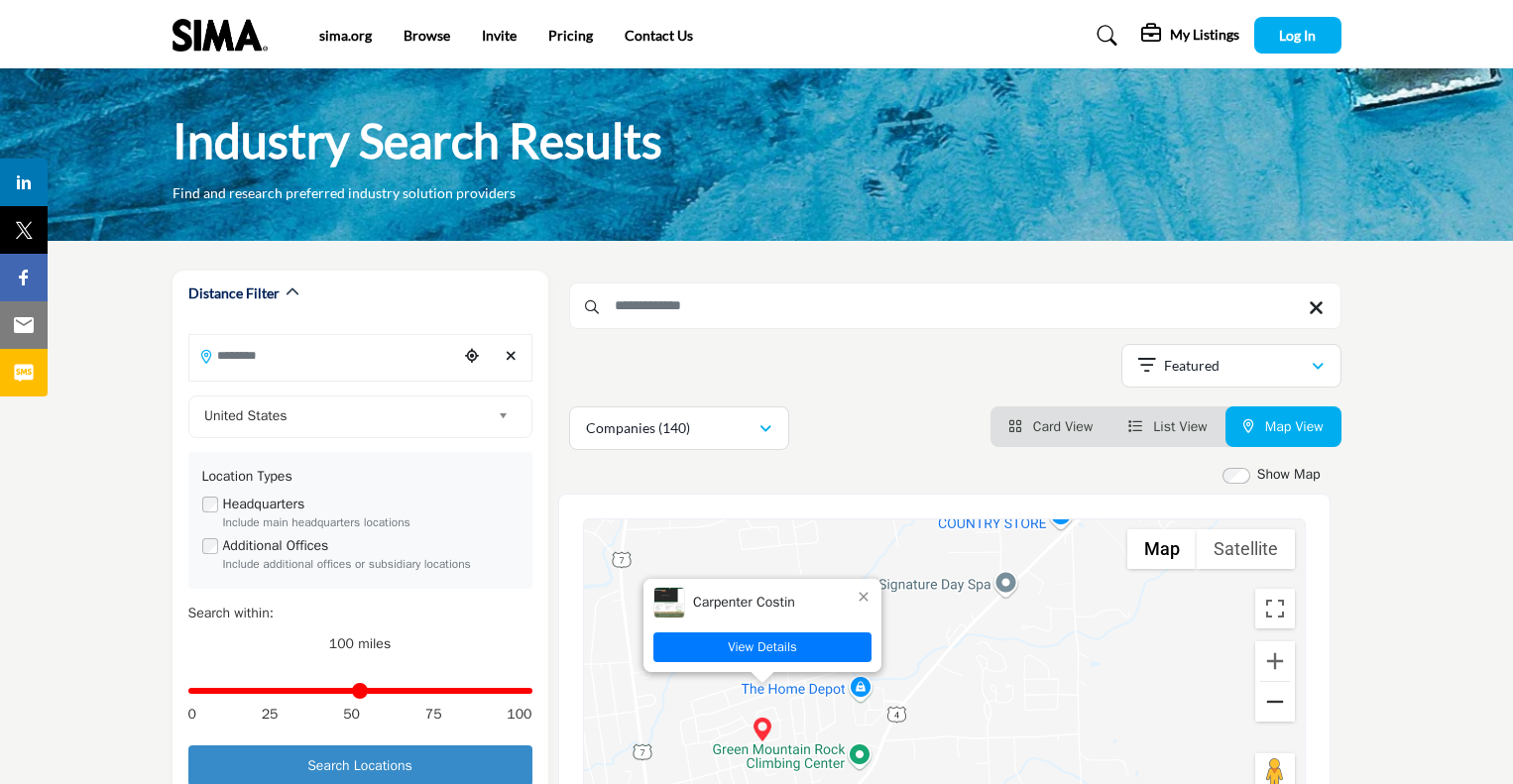 scroll, scrollTop: 161, scrollLeft: 0, axis: vertical 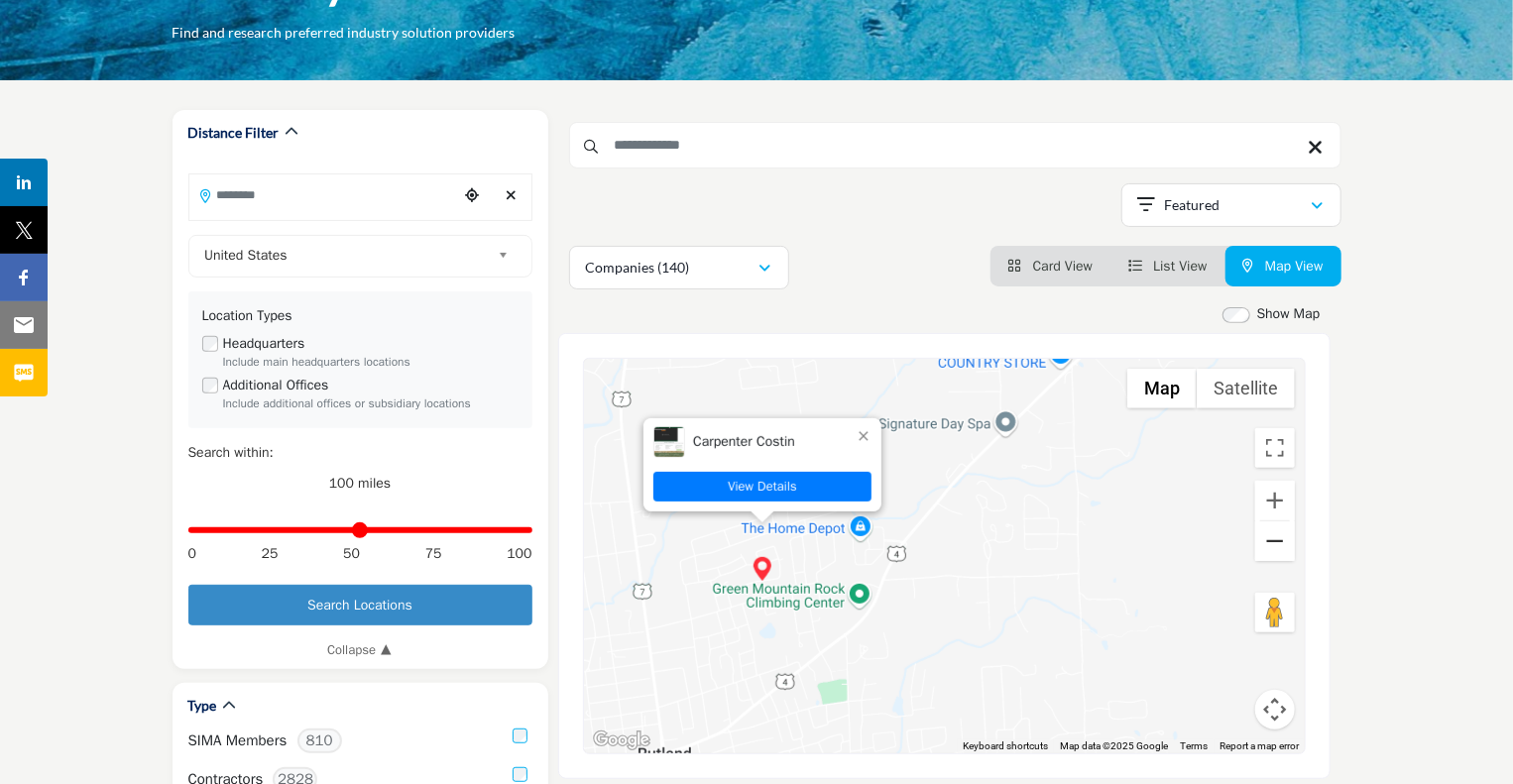 click at bounding box center (1275, 541) 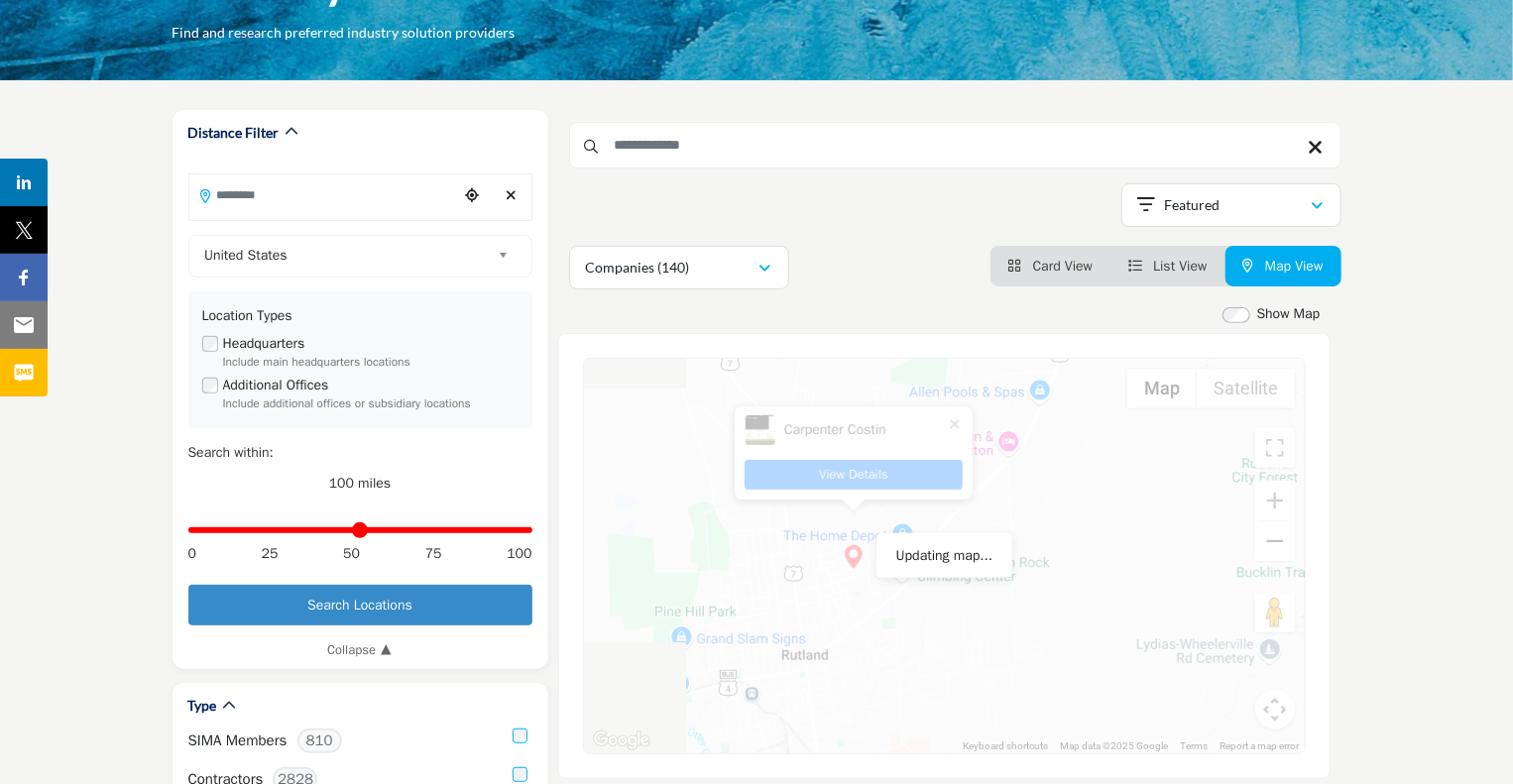click at bounding box center (1275, 541) 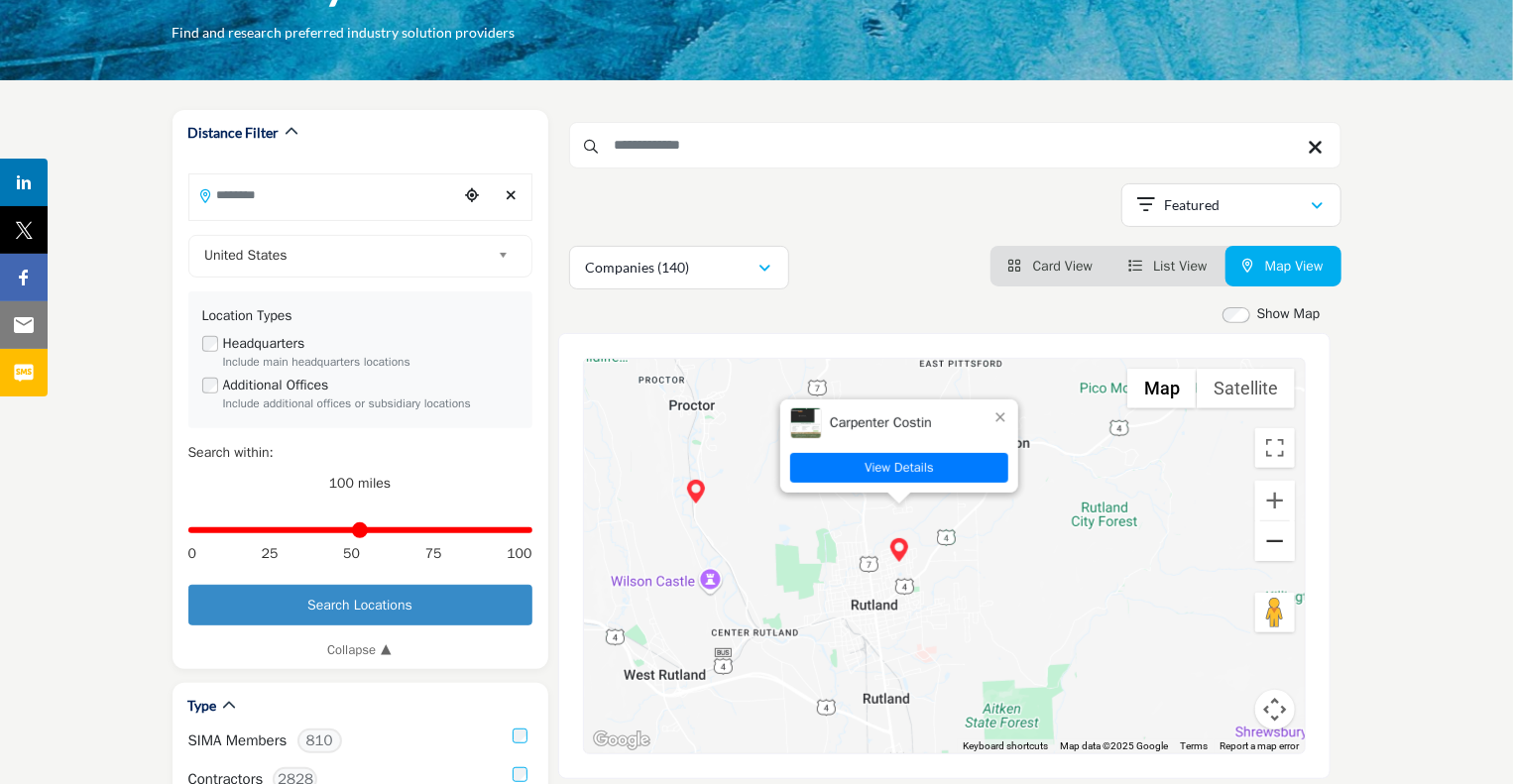 click at bounding box center (1275, 541) 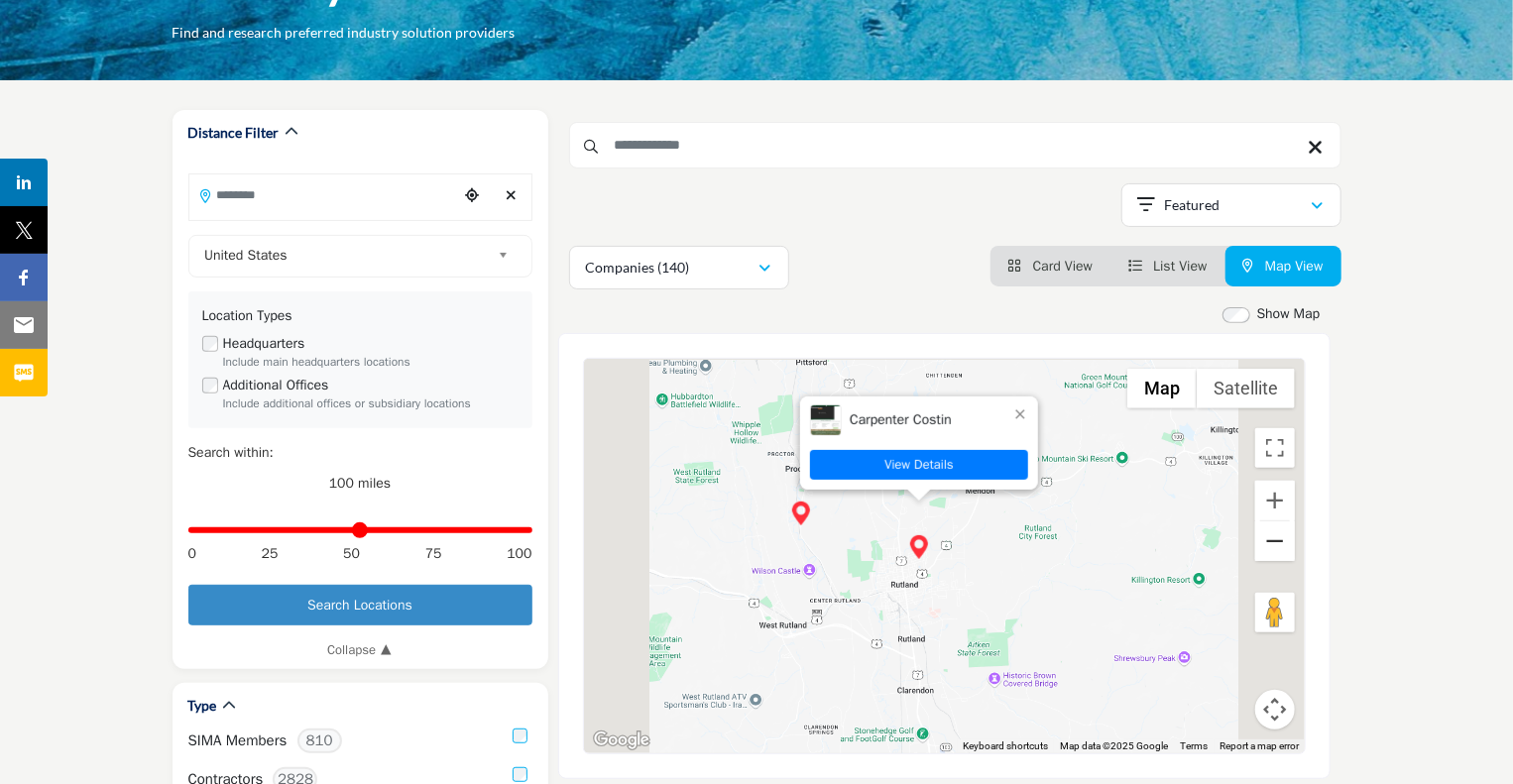click at bounding box center [1275, 541] 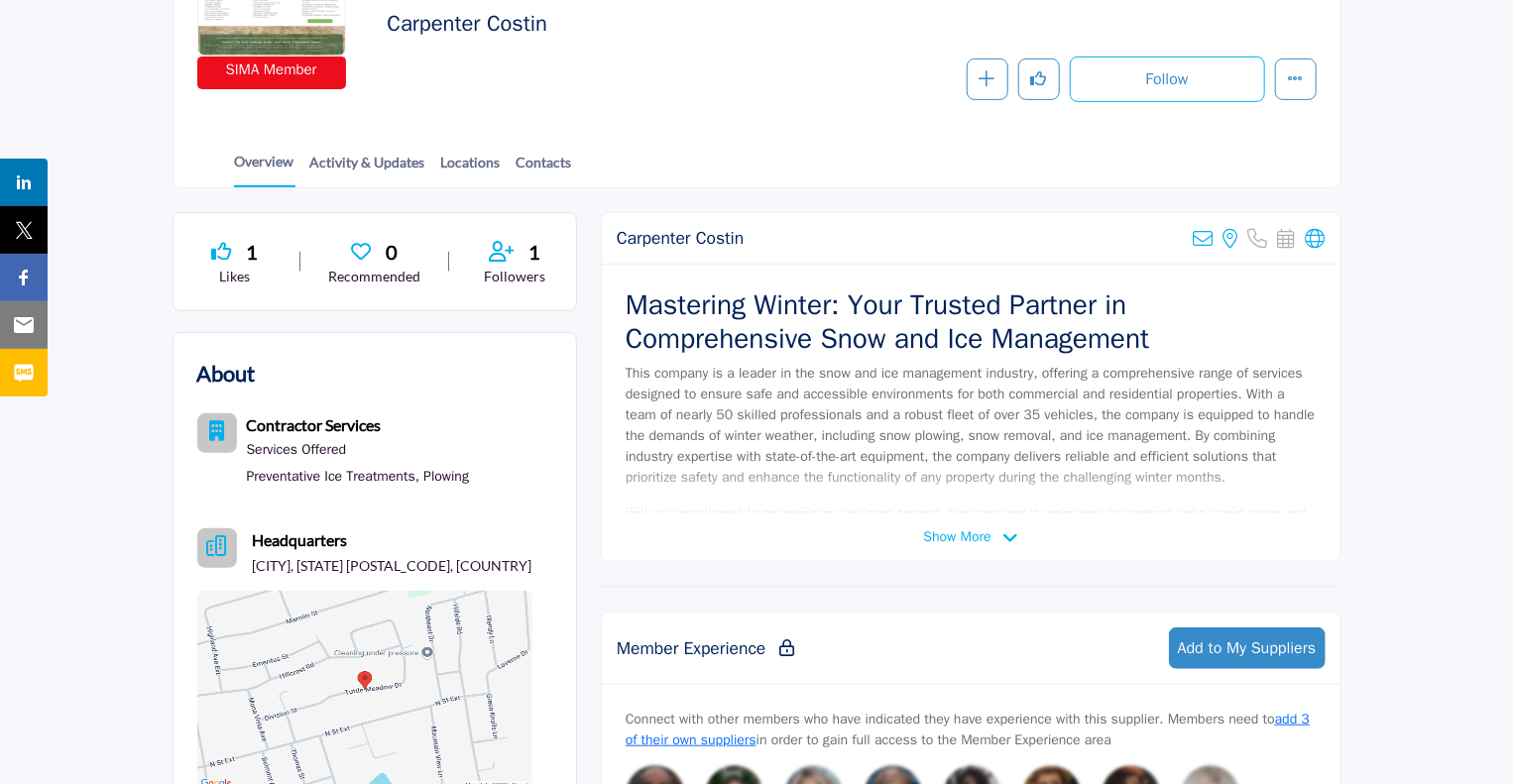 scroll, scrollTop: 341, scrollLeft: 0, axis: vertical 